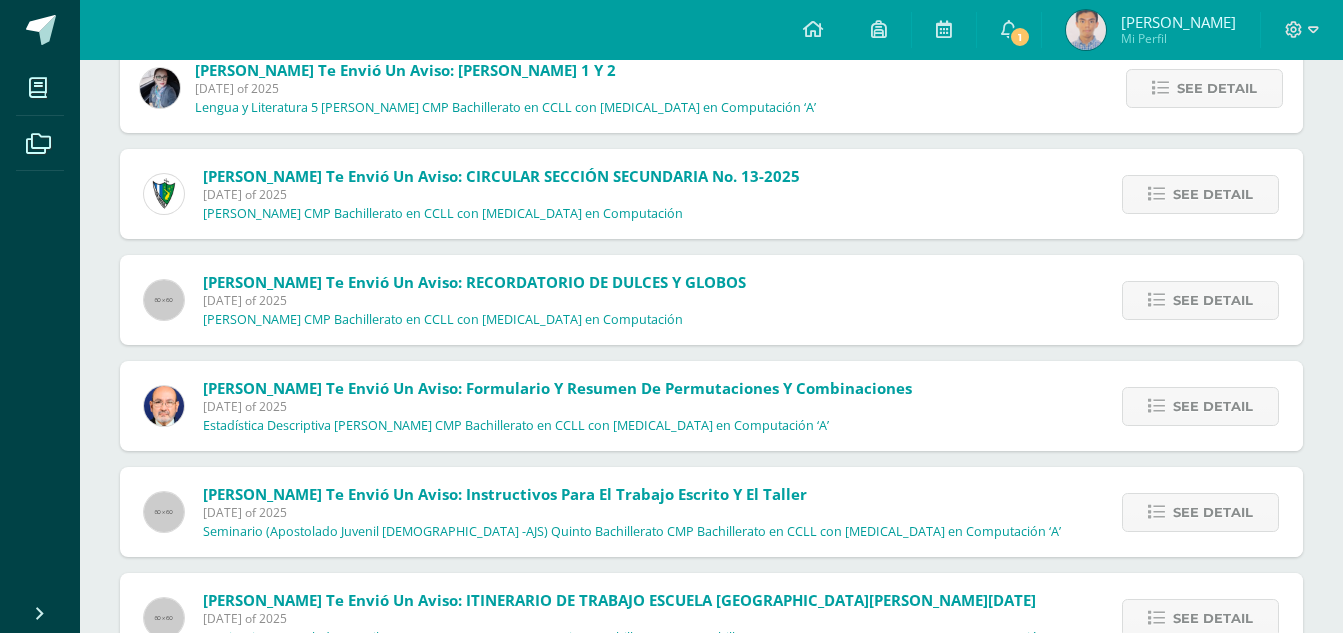 scroll, scrollTop: 1326, scrollLeft: 0, axis: vertical 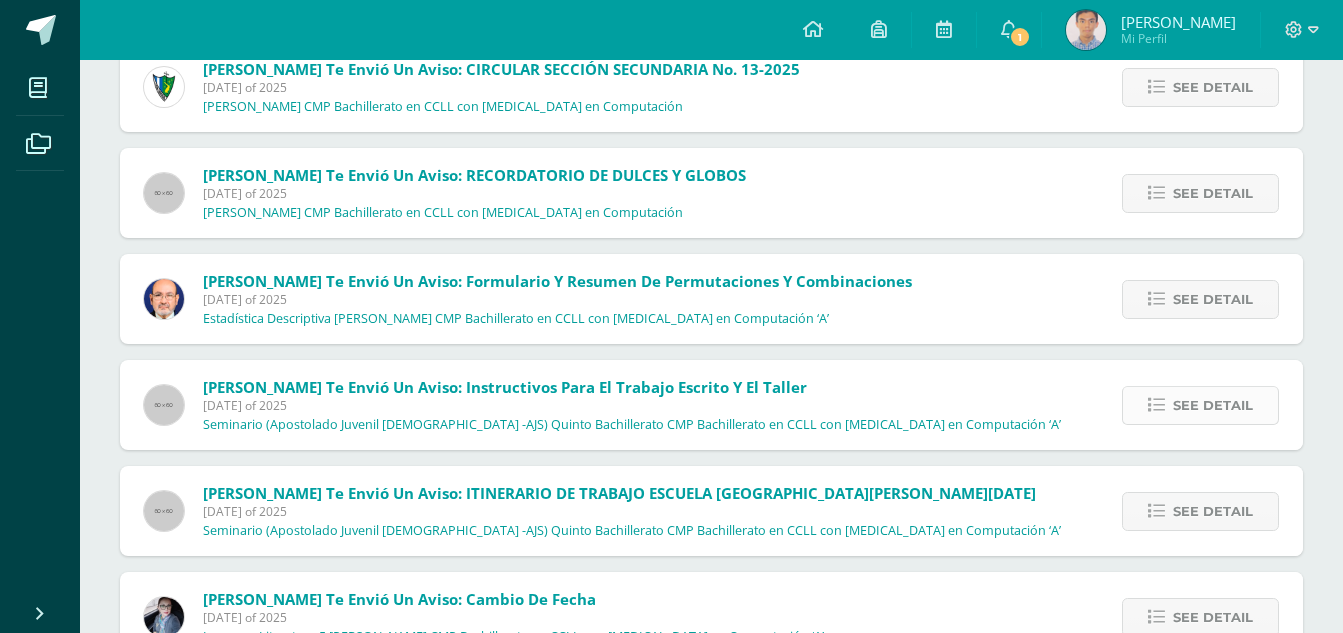click on "See detail" at bounding box center (1200, 405) 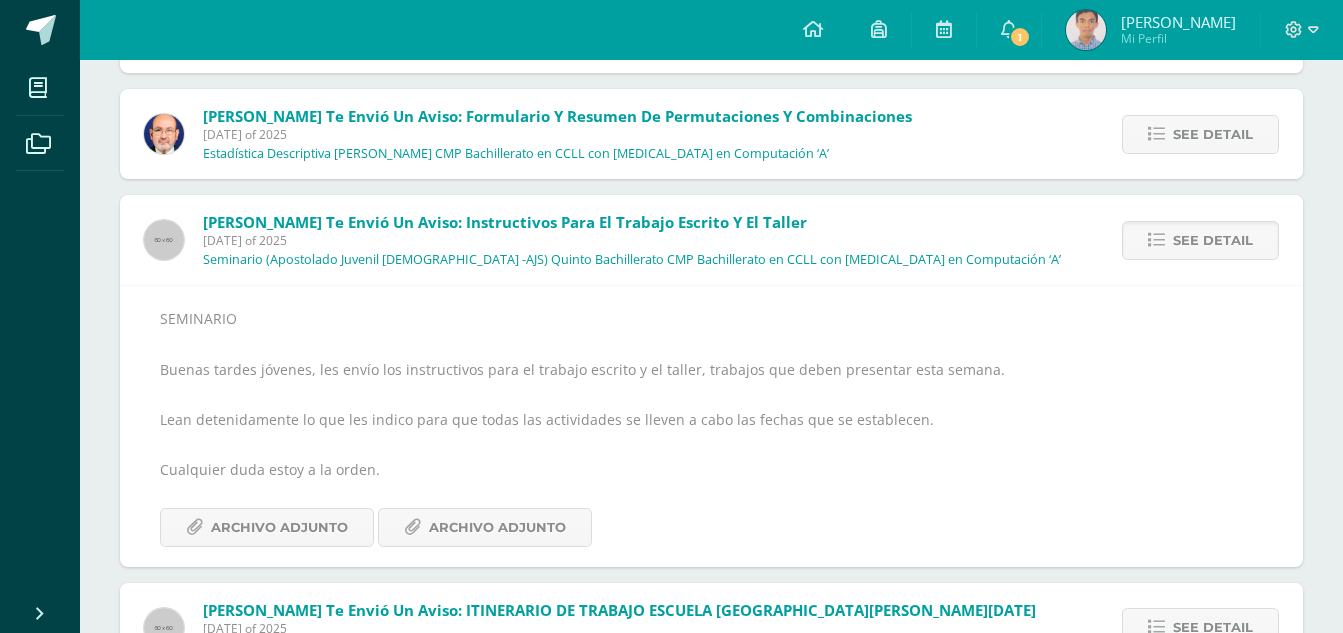 scroll, scrollTop: 1526, scrollLeft: 0, axis: vertical 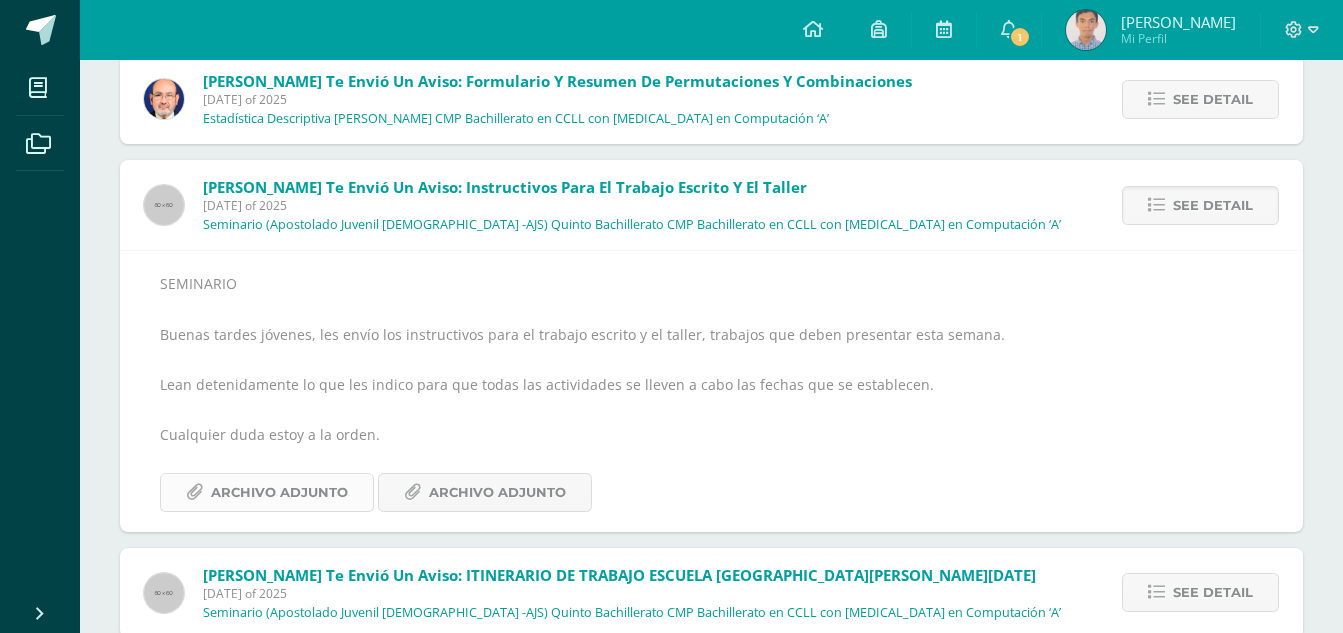 click on "Archivo Adjunto" at bounding box center [267, 492] 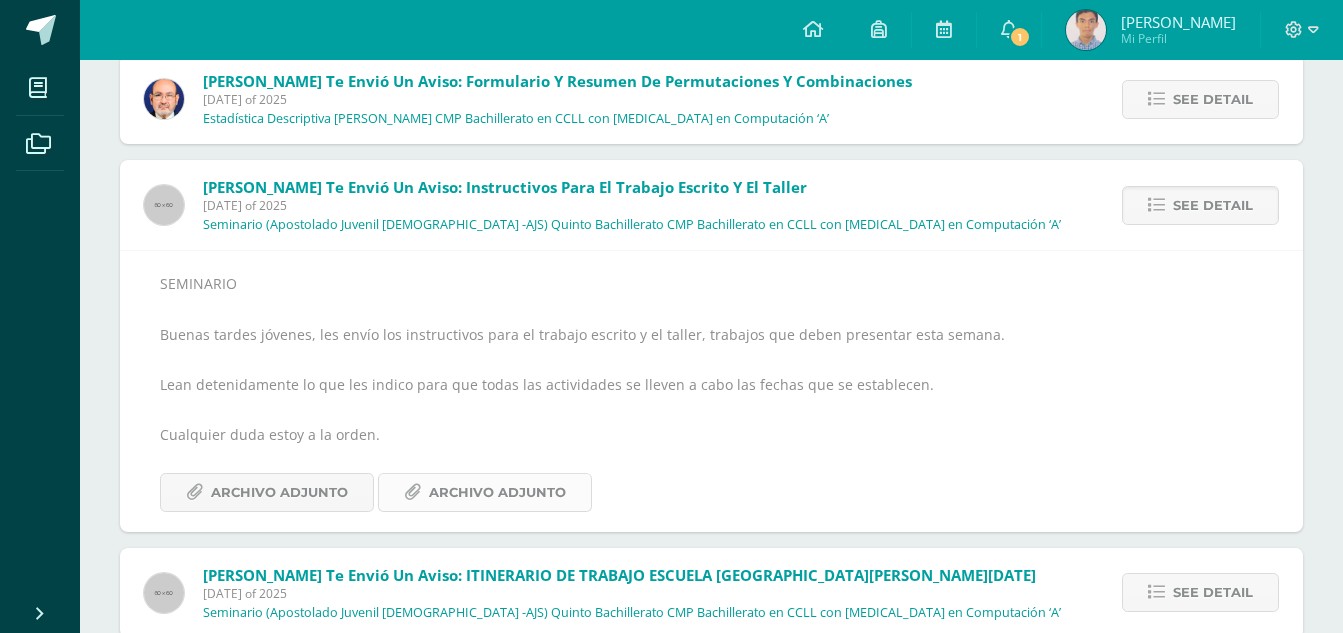 click on "Archivo Adjunto" at bounding box center [497, 492] 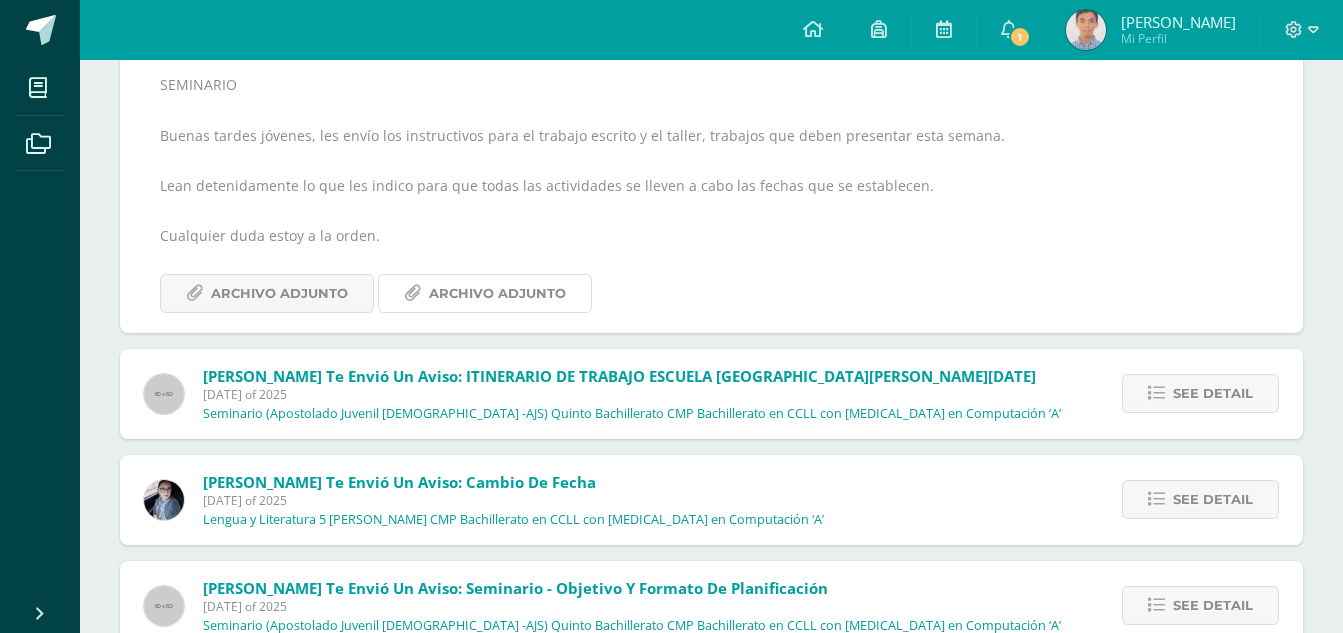 scroll, scrollTop: 1726, scrollLeft: 0, axis: vertical 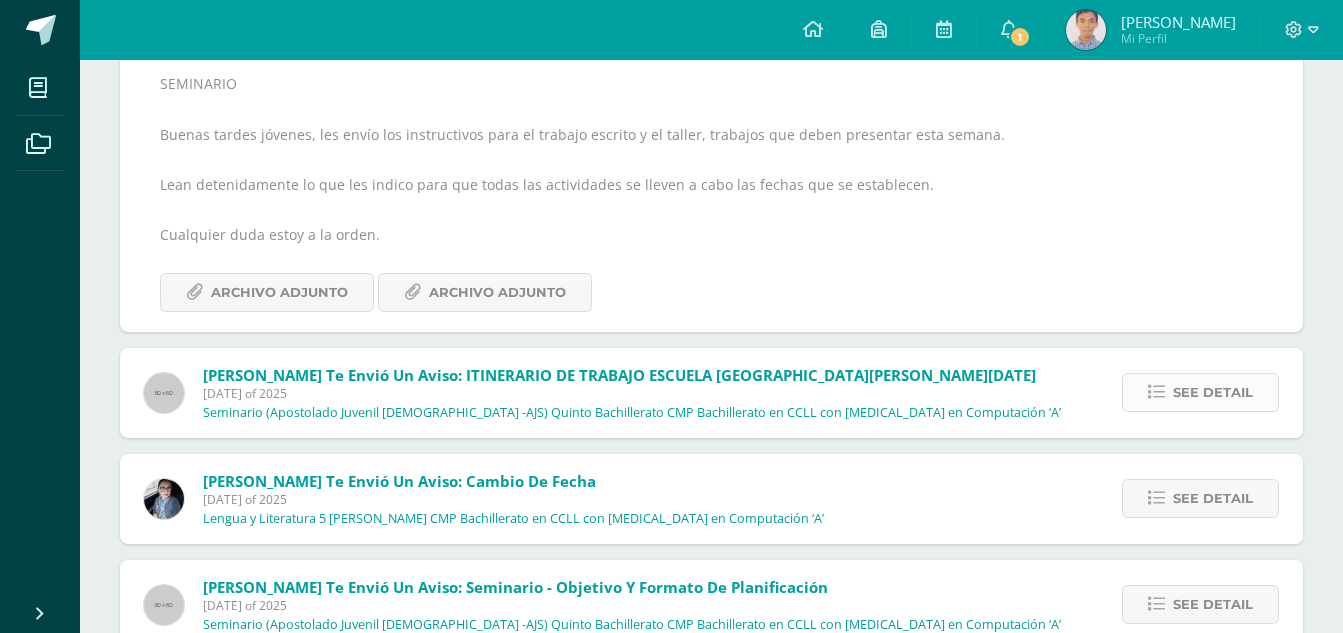 click at bounding box center (1156, 392) 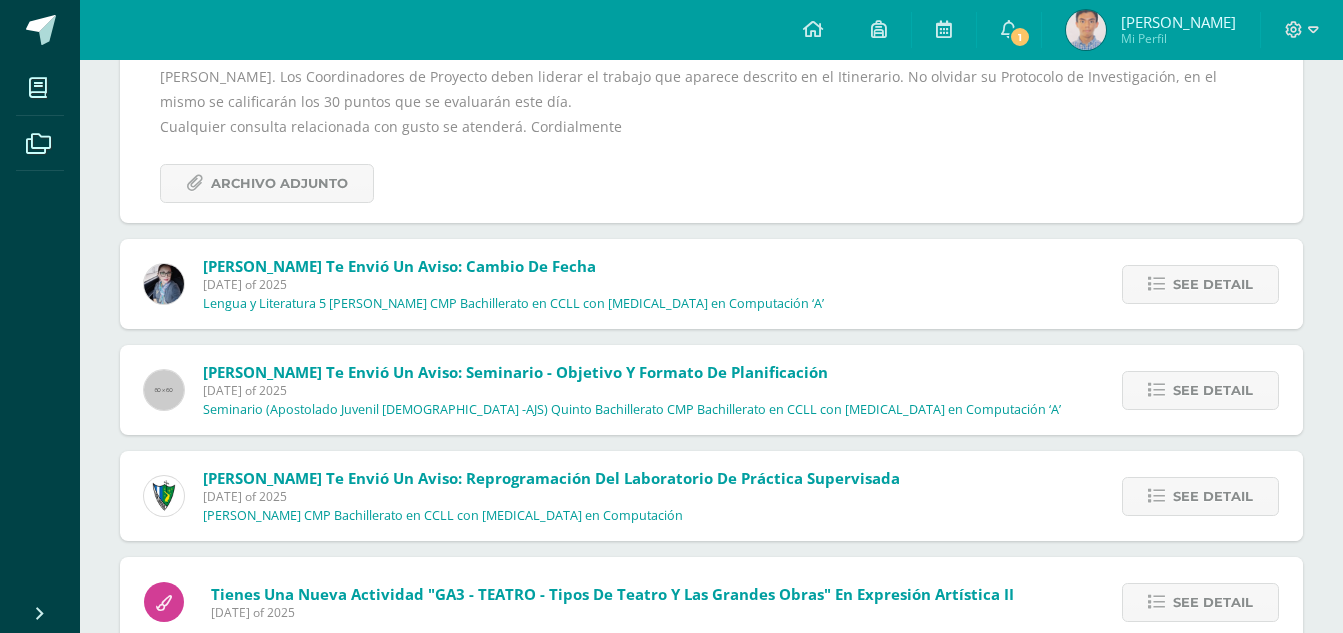 scroll, scrollTop: 1926, scrollLeft: 0, axis: vertical 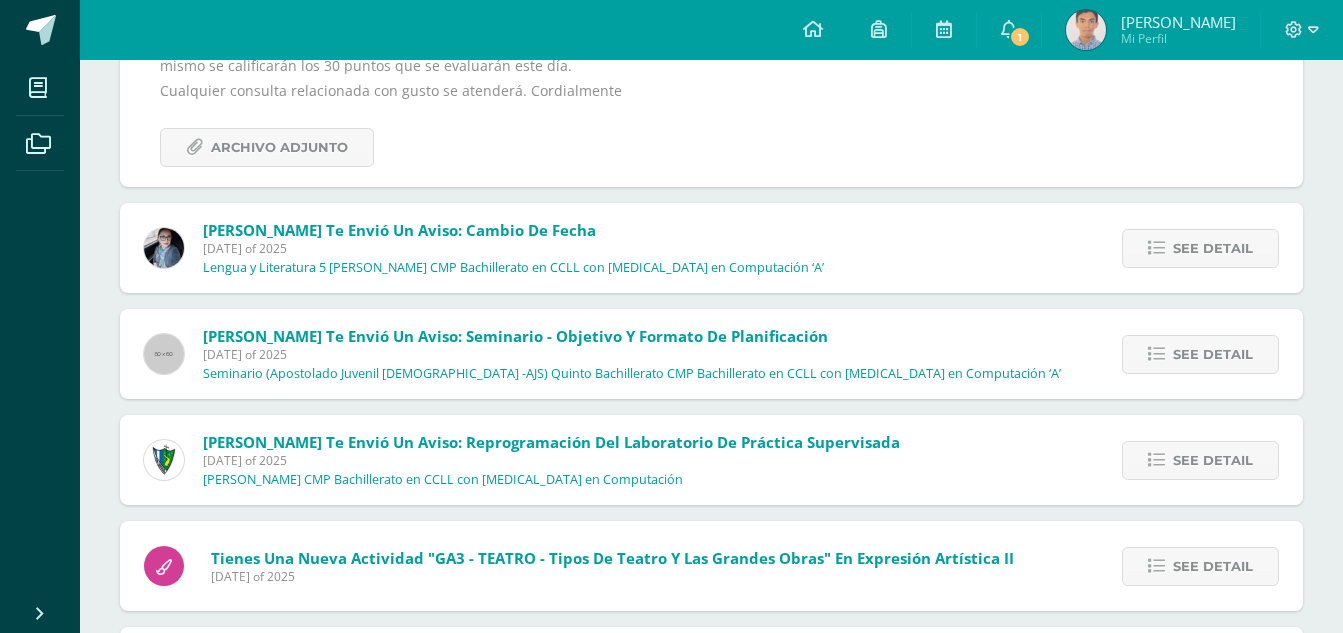 click on "See detail" at bounding box center (1197, 354) 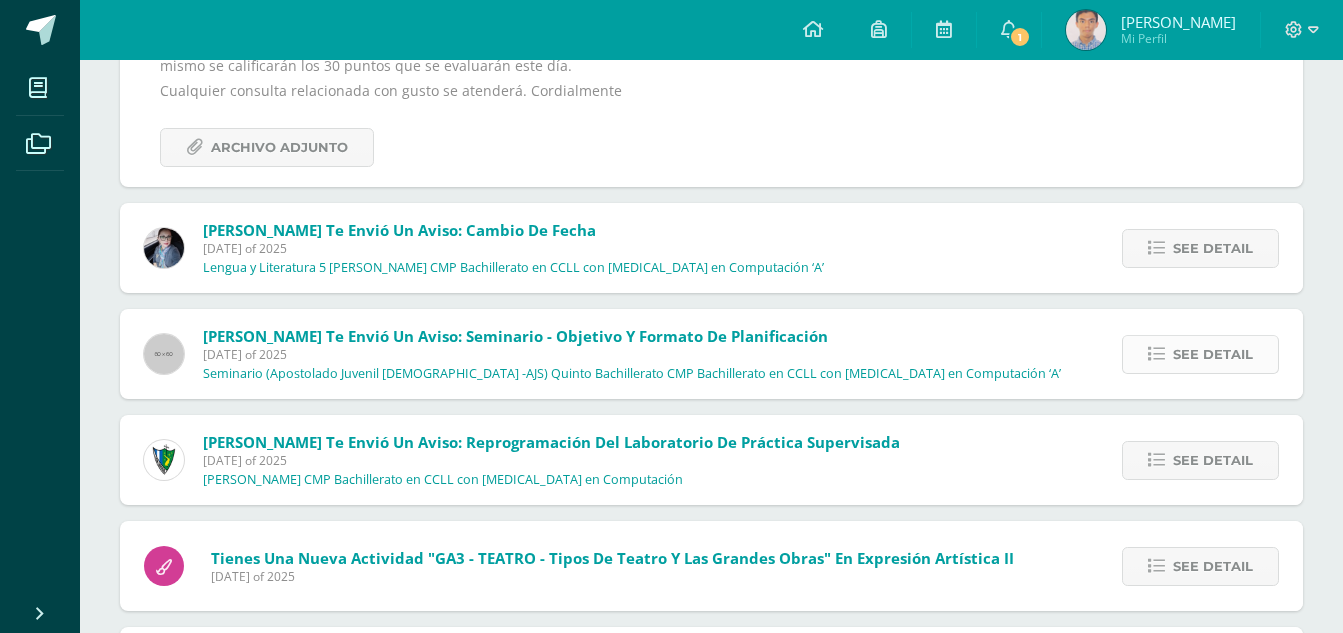 click on "See detail" at bounding box center [1200, 354] 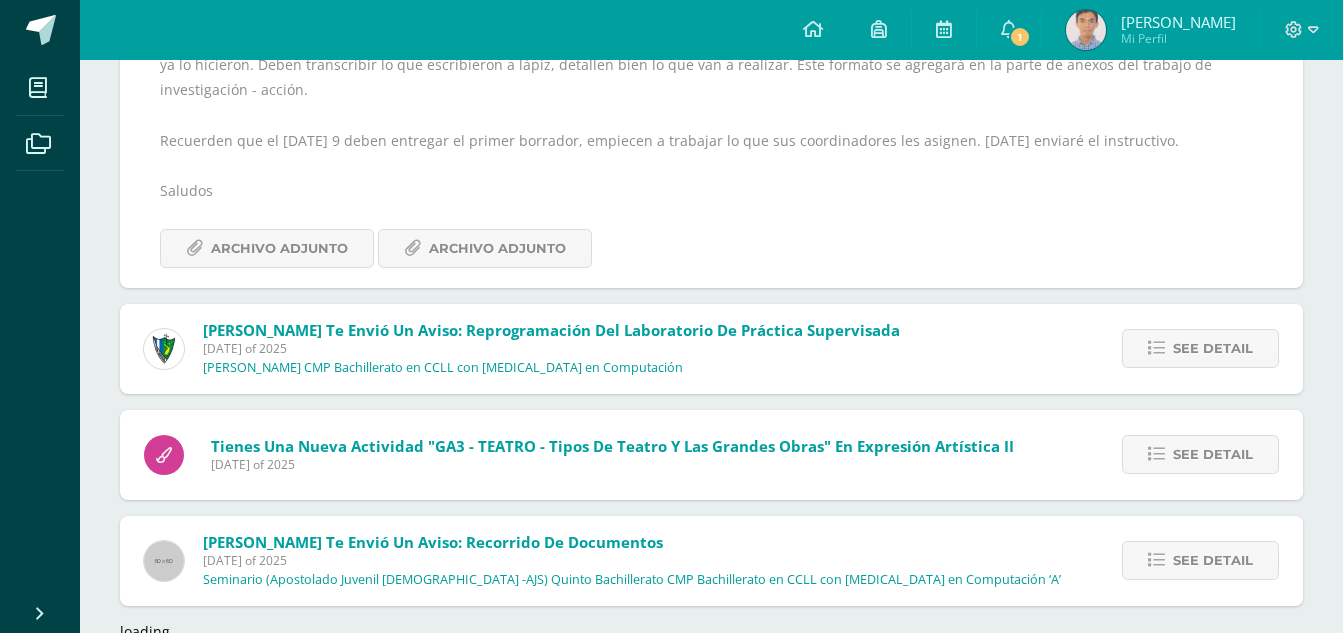 scroll, scrollTop: 2237, scrollLeft: 0, axis: vertical 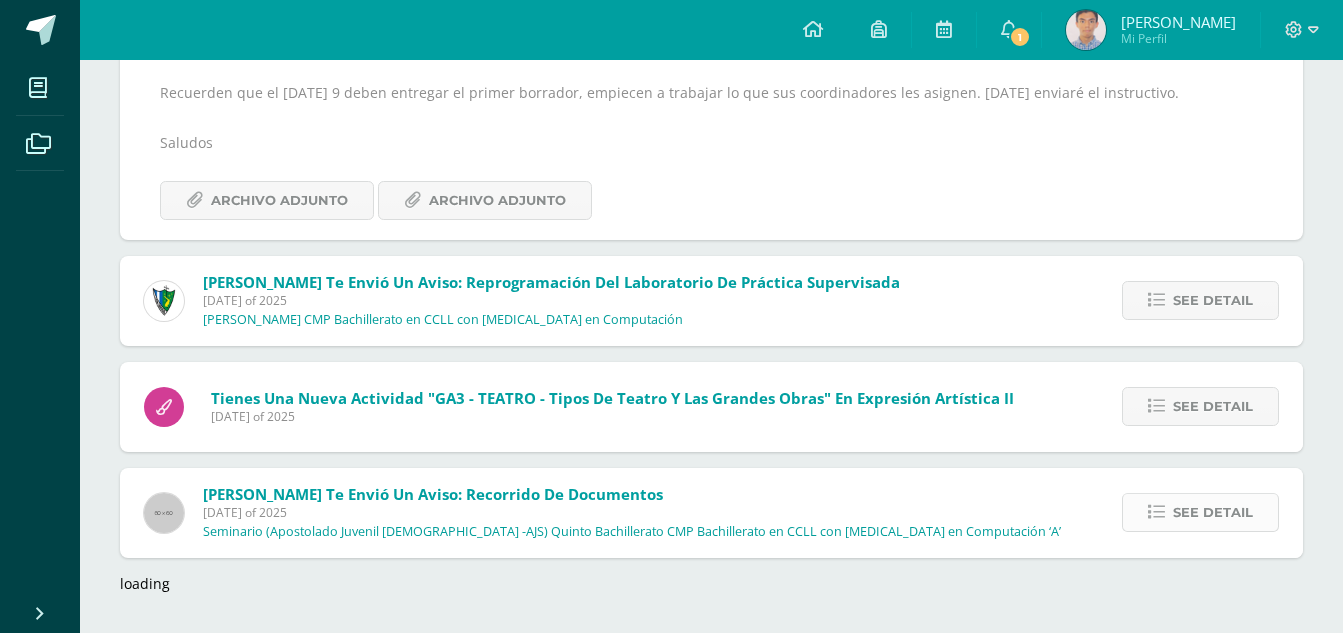 click on "See detail" at bounding box center [1213, 512] 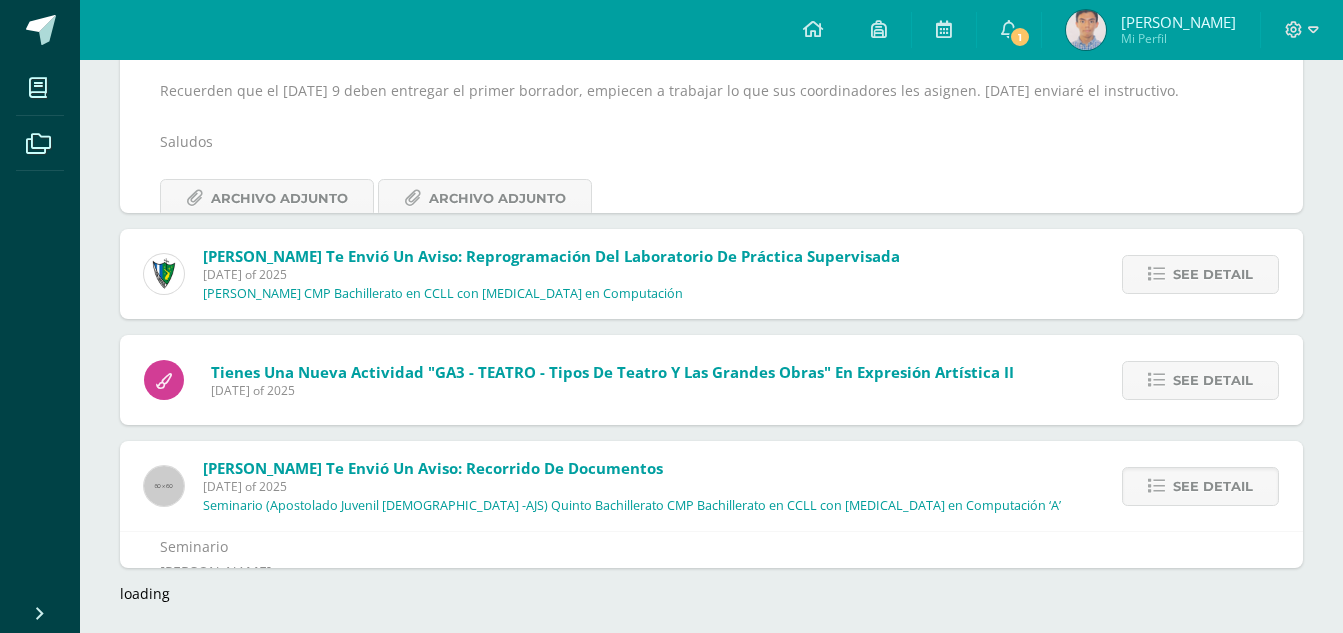 scroll, scrollTop: 2097, scrollLeft: 0, axis: vertical 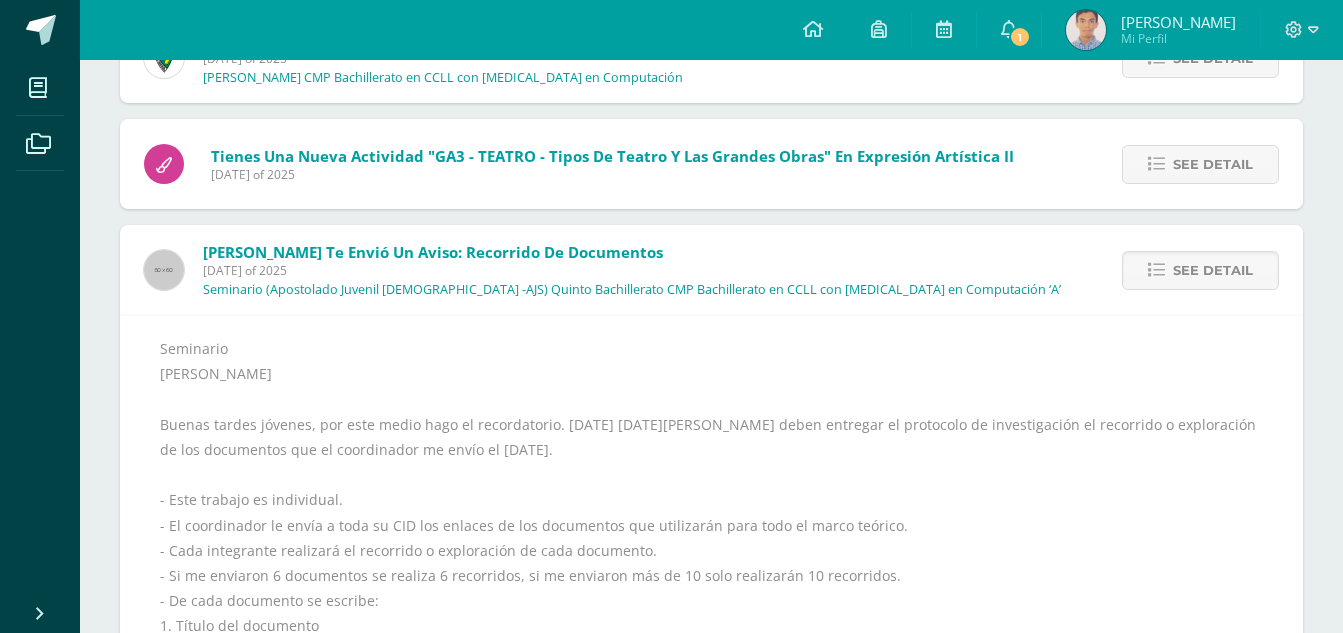 click on "See detail" at bounding box center [1197, 270] 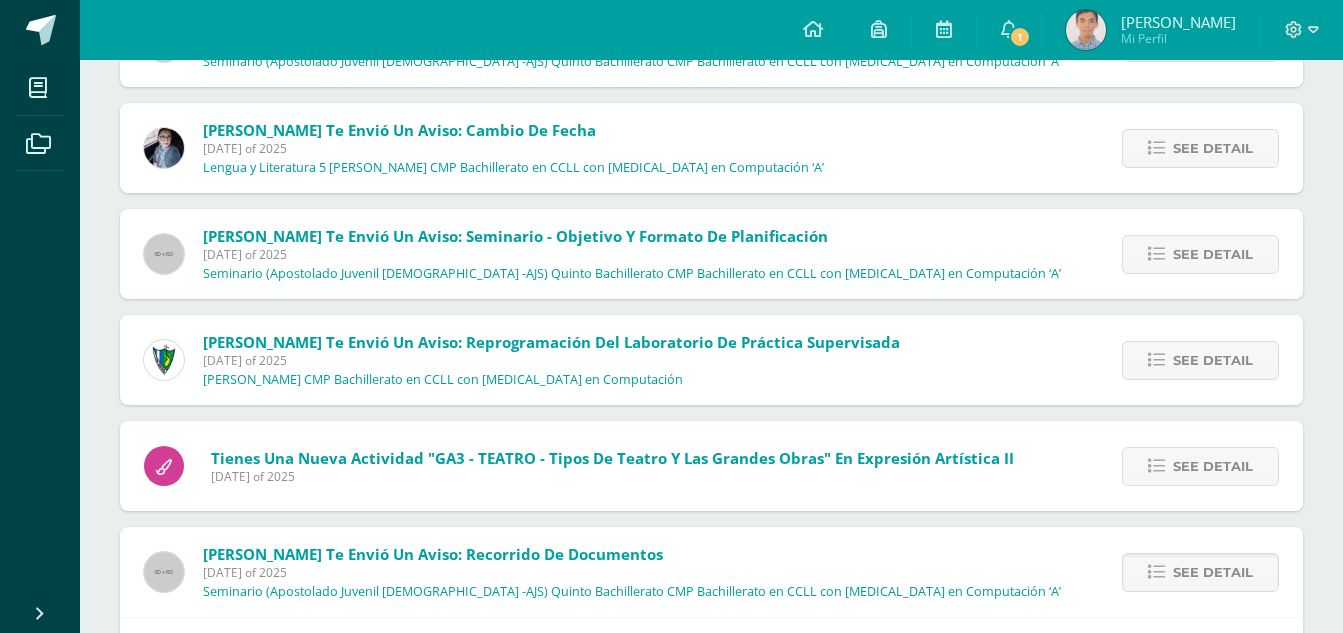scroll, scrollTop: 1697, scrollLeft: 0, axis: vertical 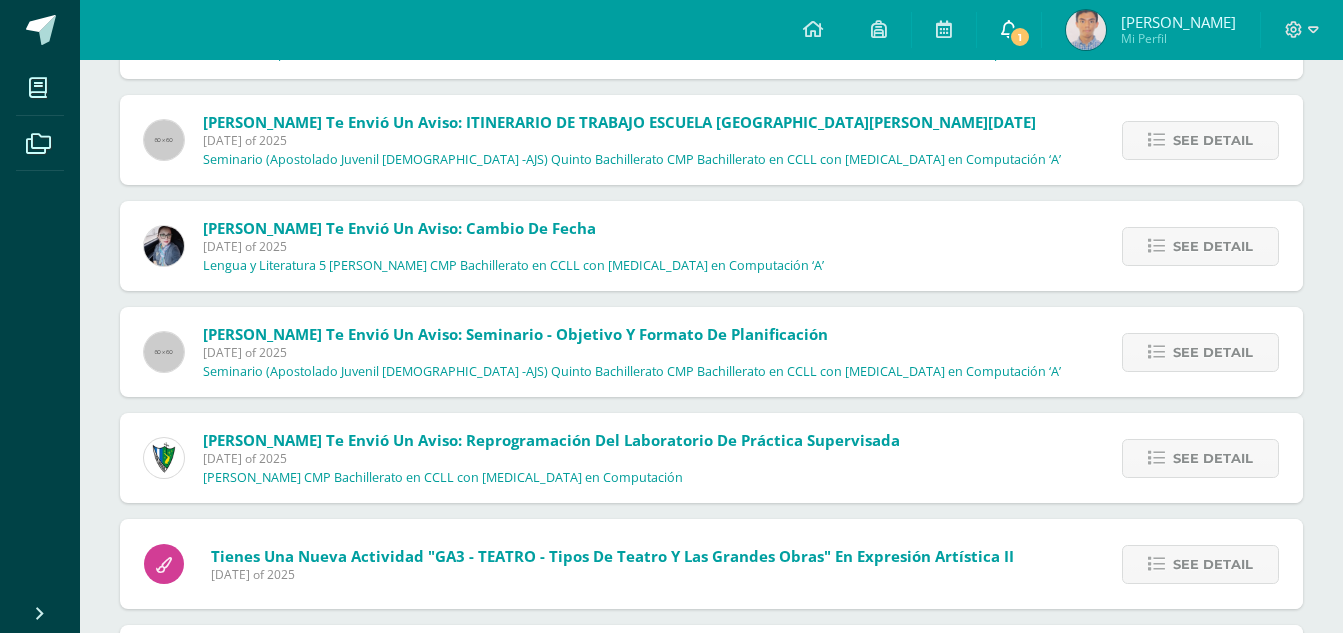 click on "1" at bounding box center [1020, 37] 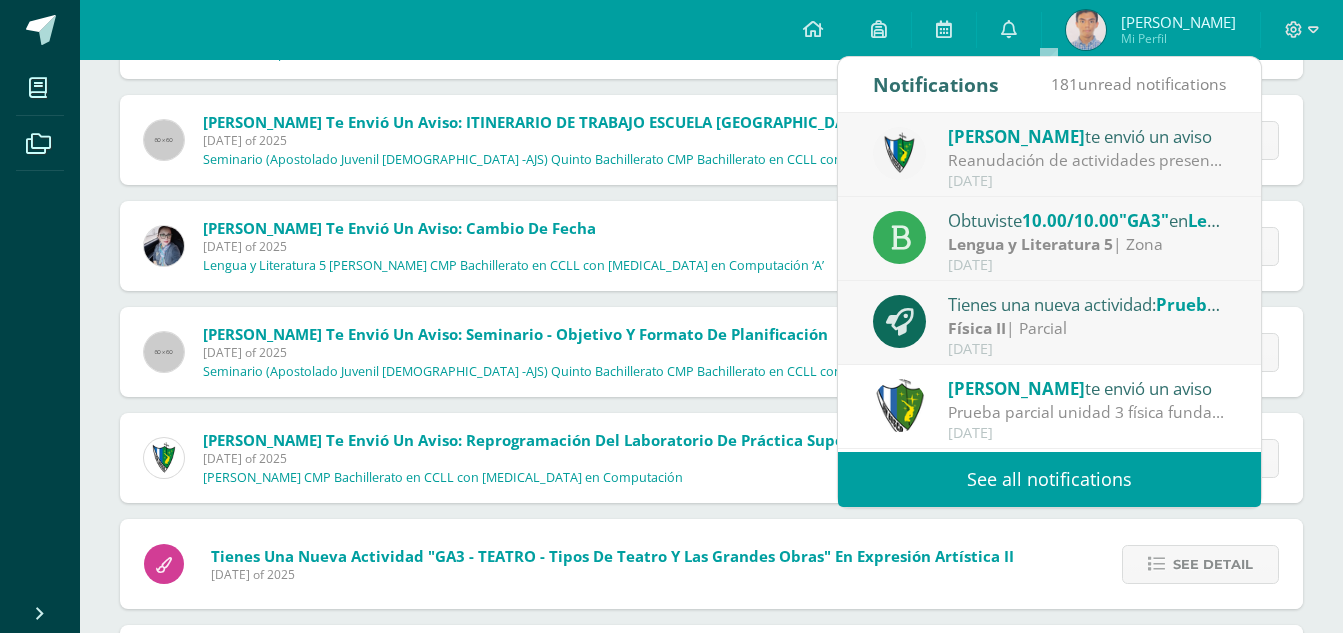 click on "Jose Pinto  te envió un aviso" at bounding box center (1087, 136) 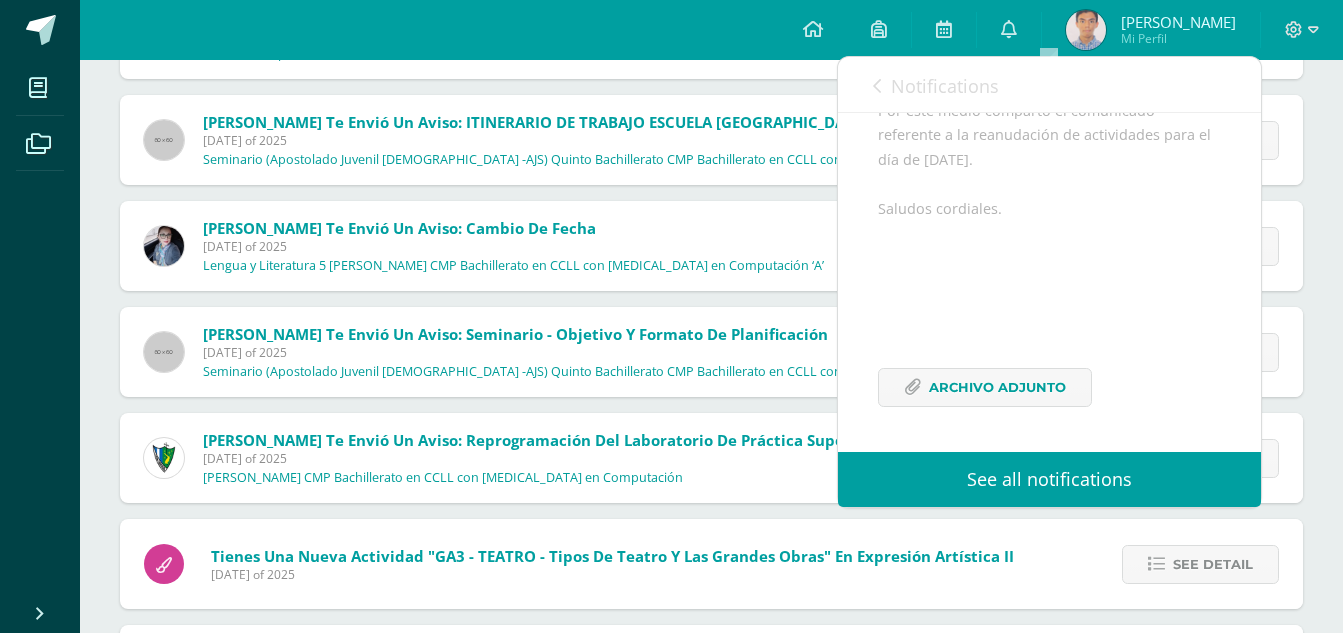 scroll, scrollTop: 334, scrollLeft: 0, axis: vertical 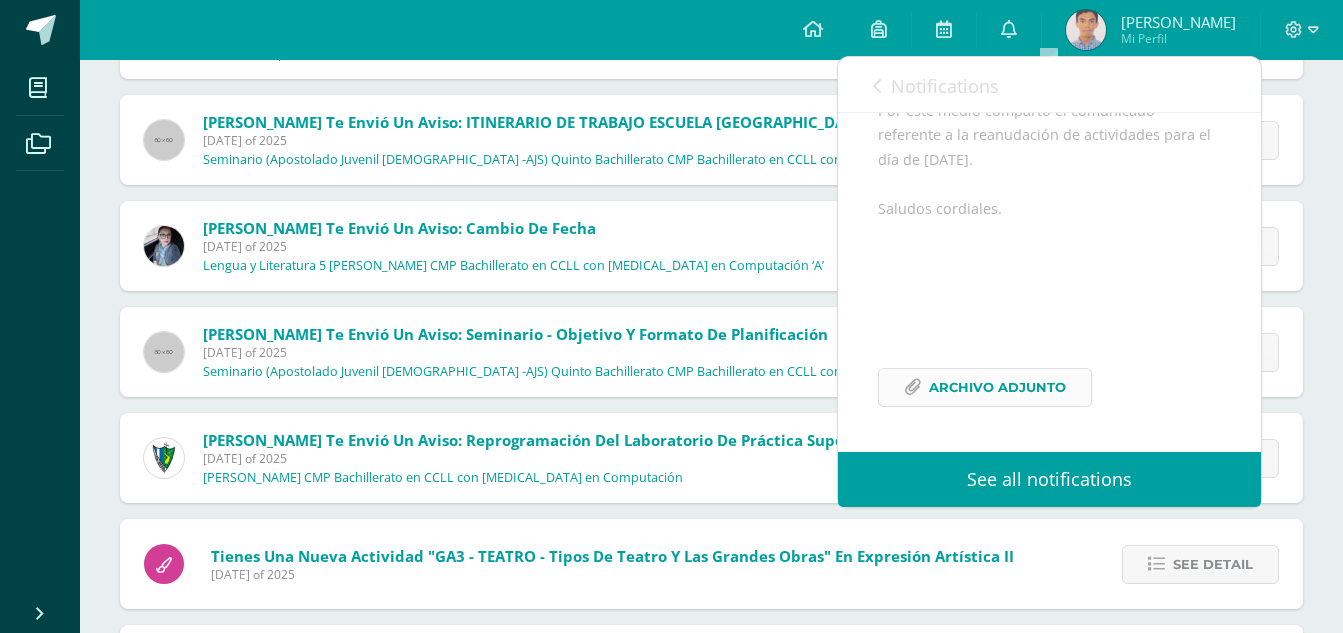 click on "Archivo Adjunto" at bounding box center (997, 387) 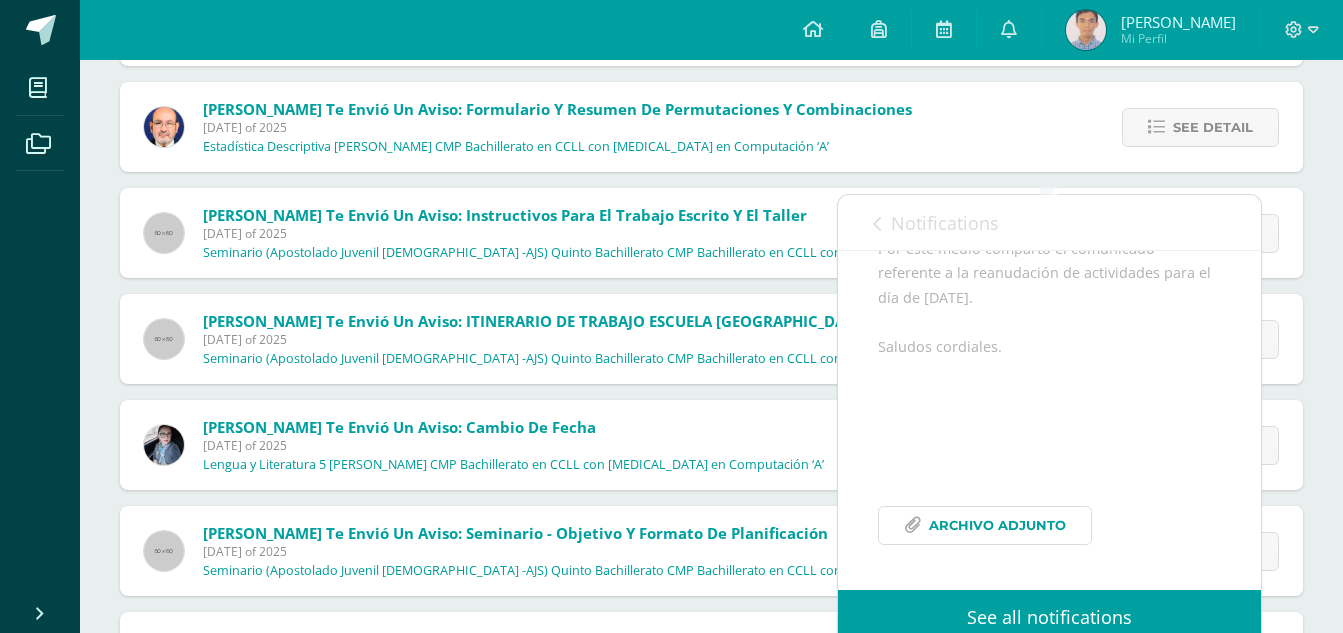 scroll, scrollTop: 1497, scrollLeft: 0, axis: vertical 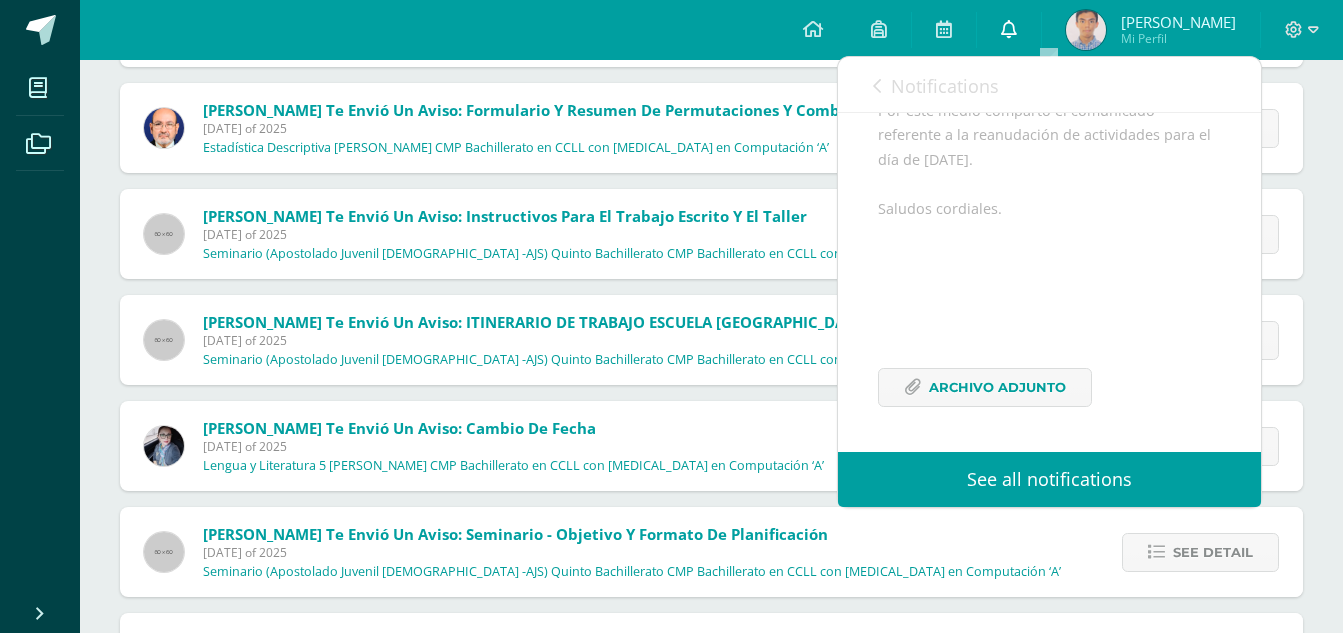 click at bounding box center (1009, 29) 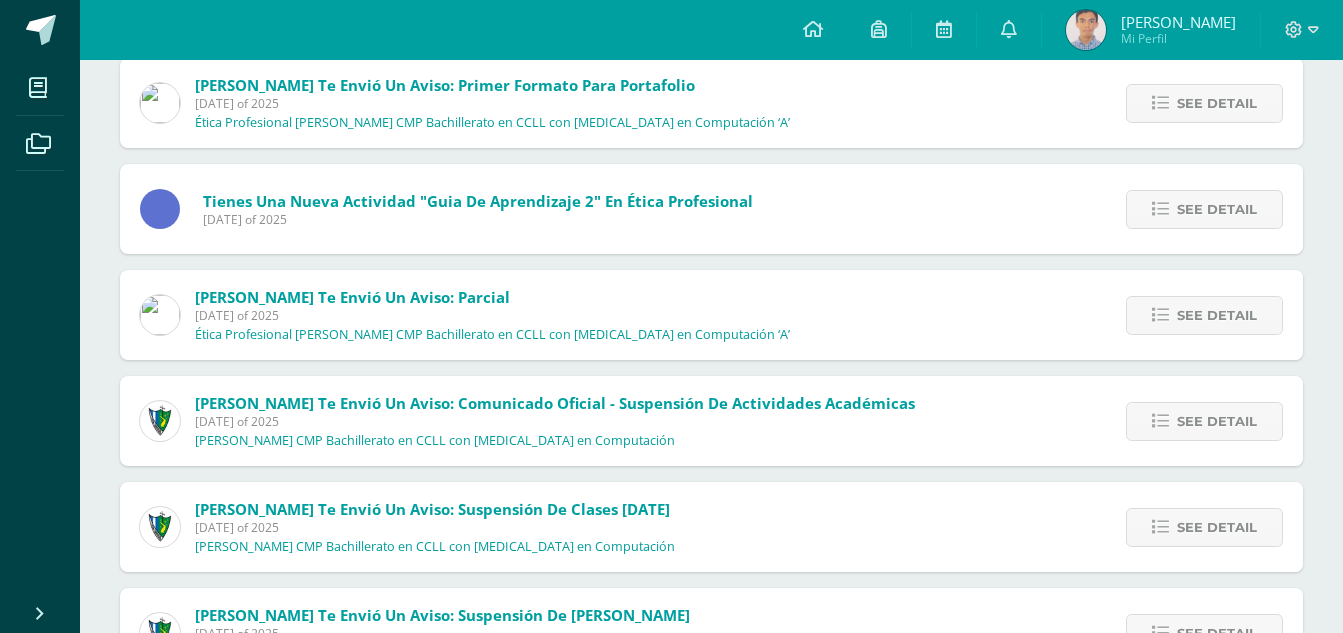 scroll, scrollTop: 497, scrollLeft: 0, axis: vertical 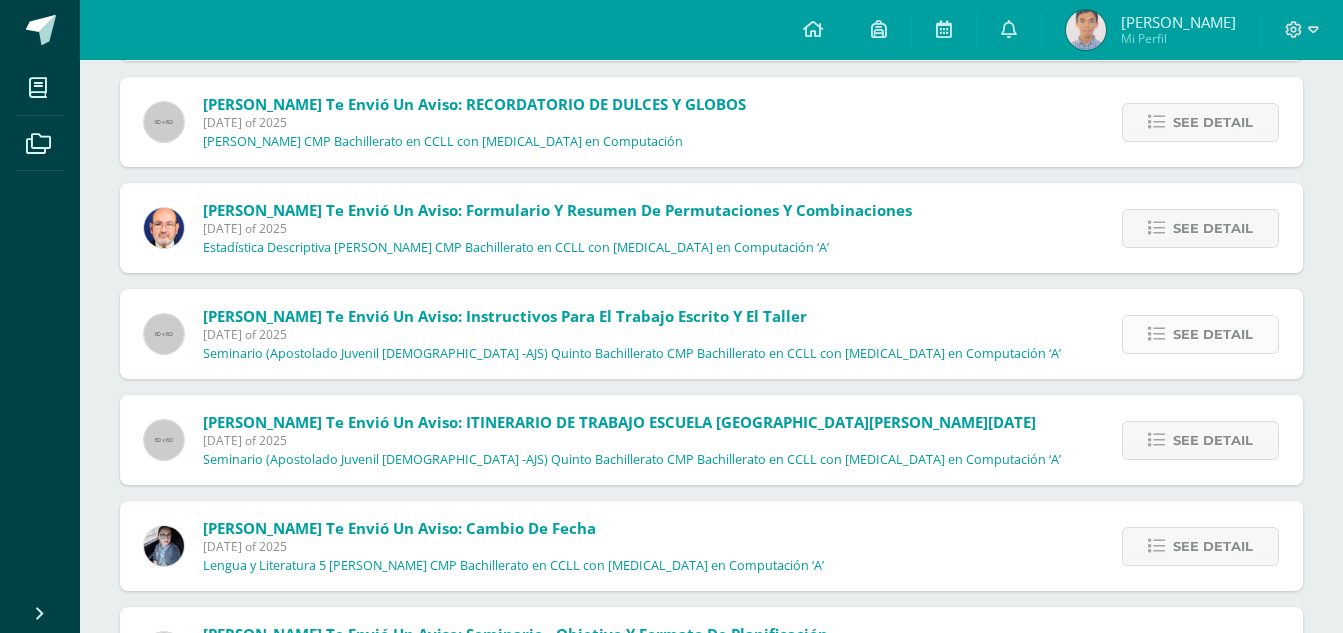 click on "See detail" at bounding box center [1213, 334] 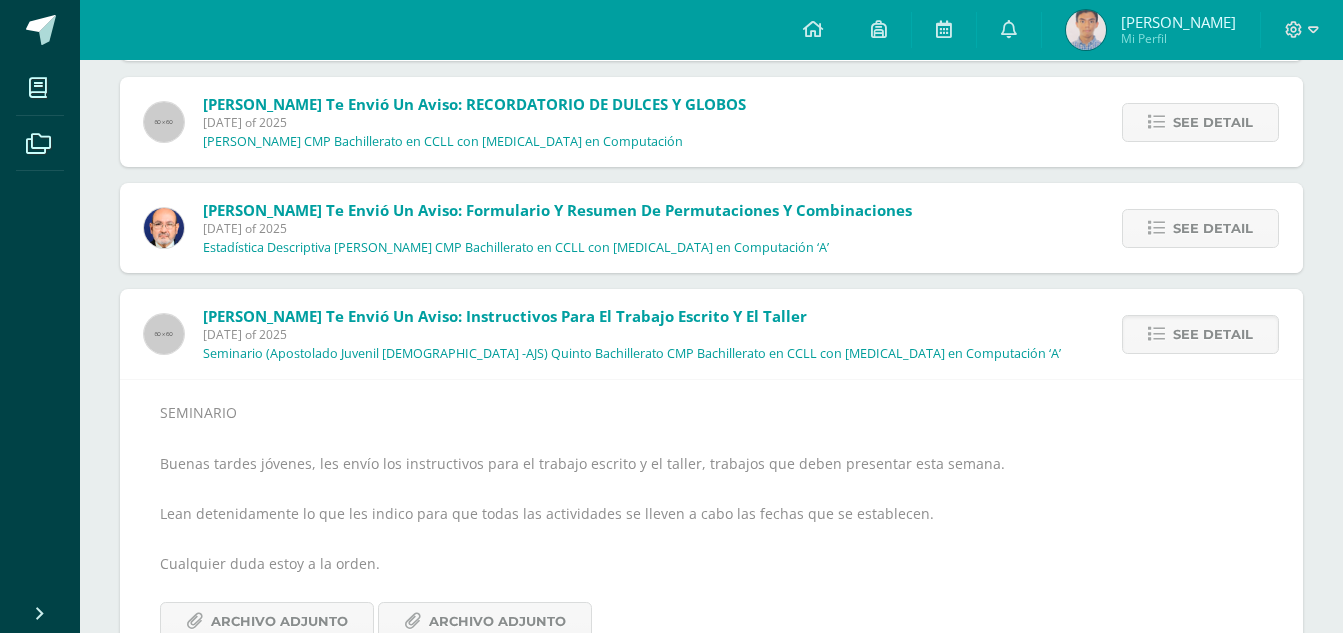 scroll, scrollTop: 1497, scrollLeft: 0, axis: vertical 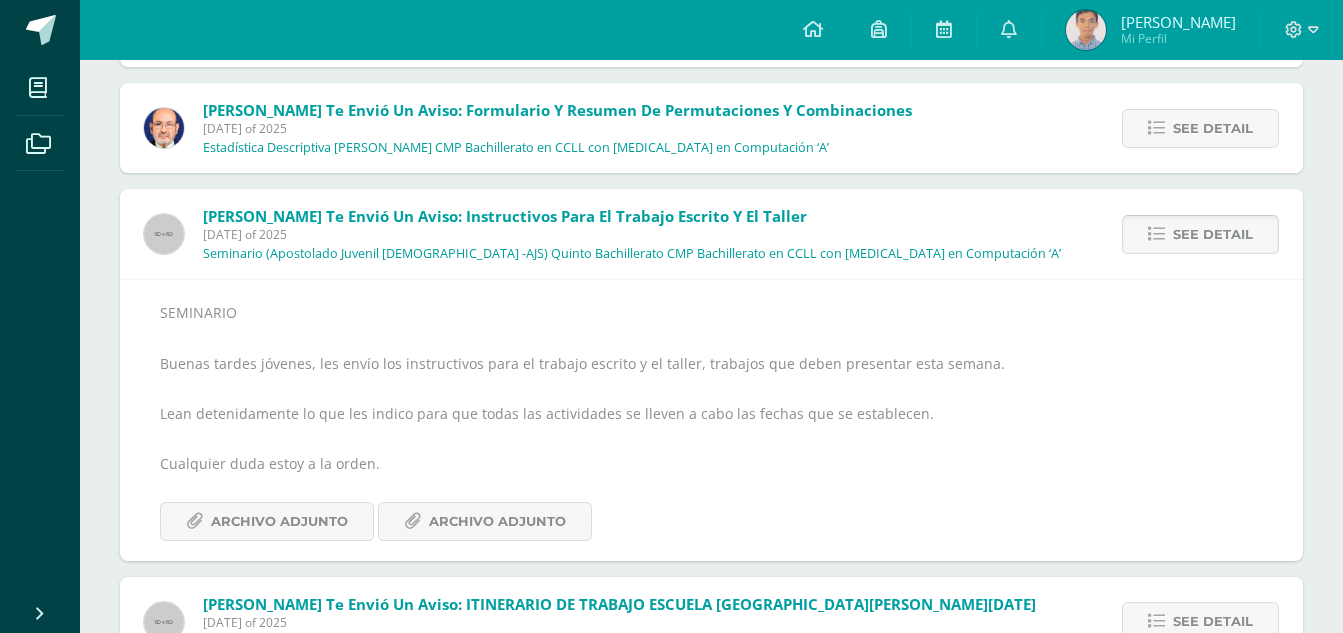 click on "See detail" at bounding box center (1200, 234) 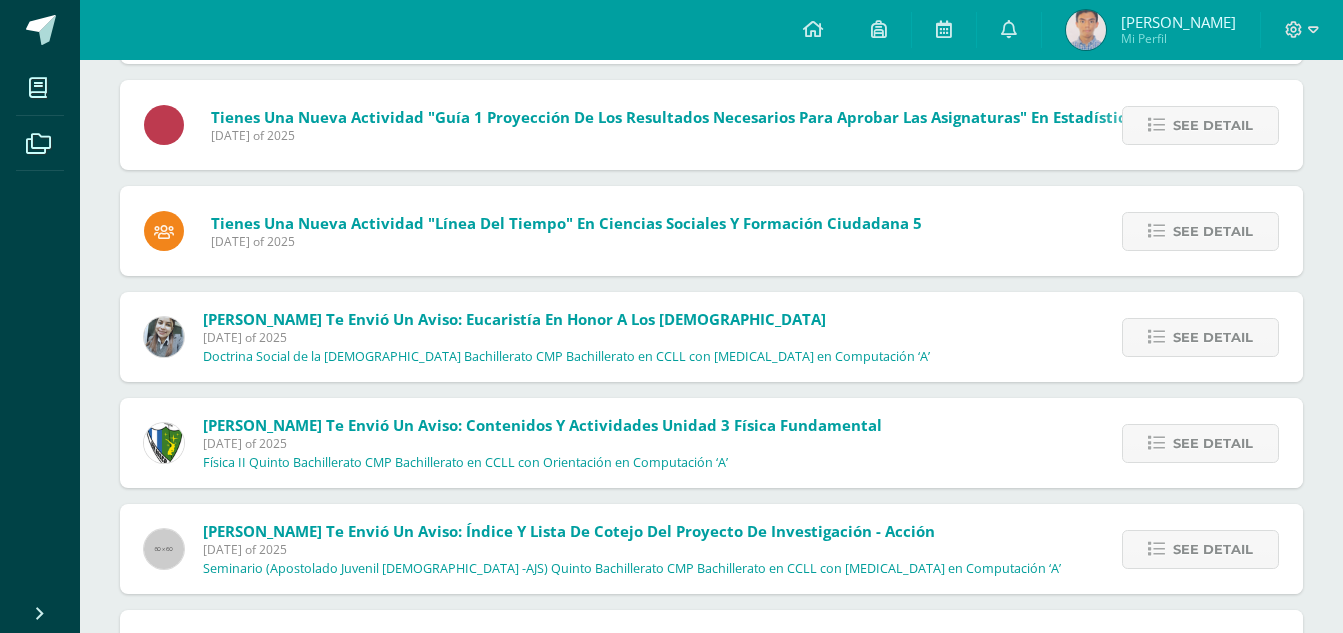 scroll, scrollTop: 3614, scrollLeft: 0, axis: vertical 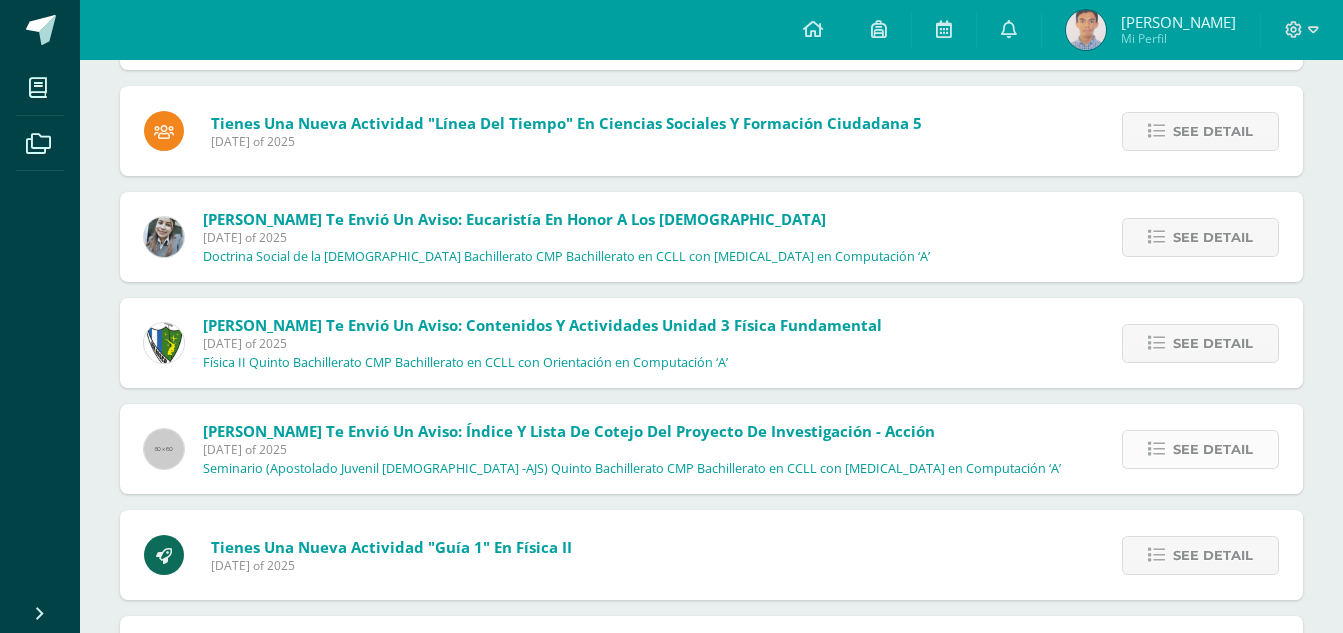 click on "See detail" at bounding box center [1213, 449] 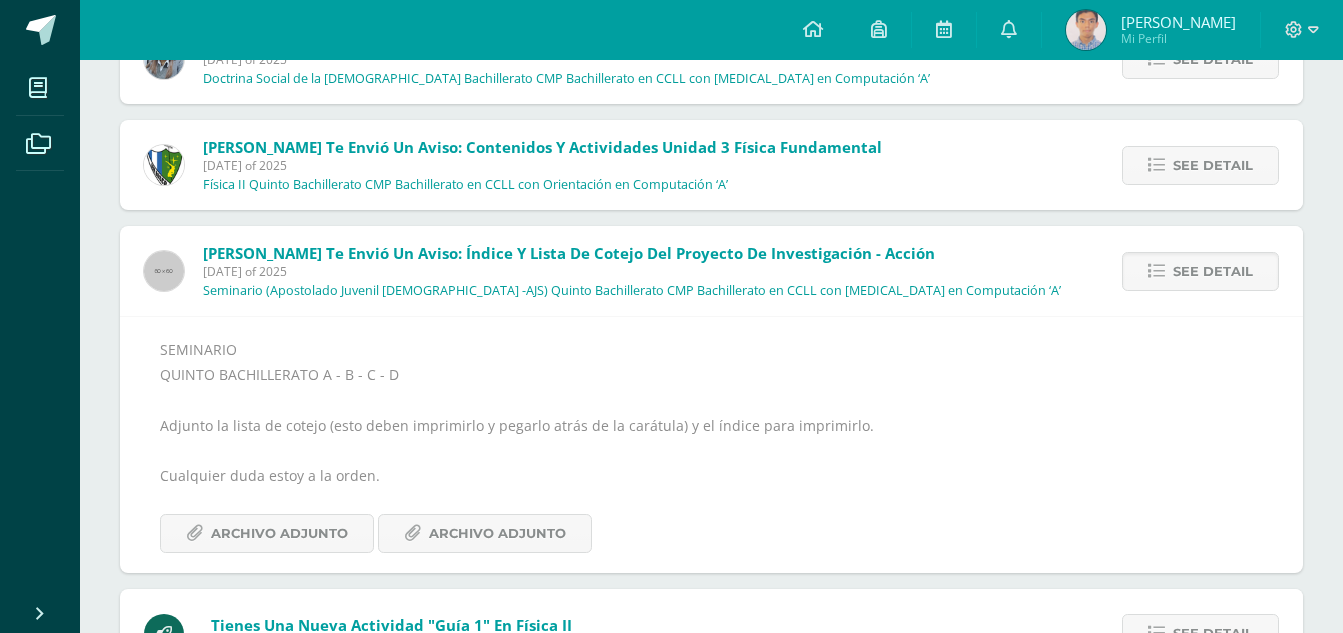 scroll, scrollTop: 3814, scrollLeft: 0, axis: vertical 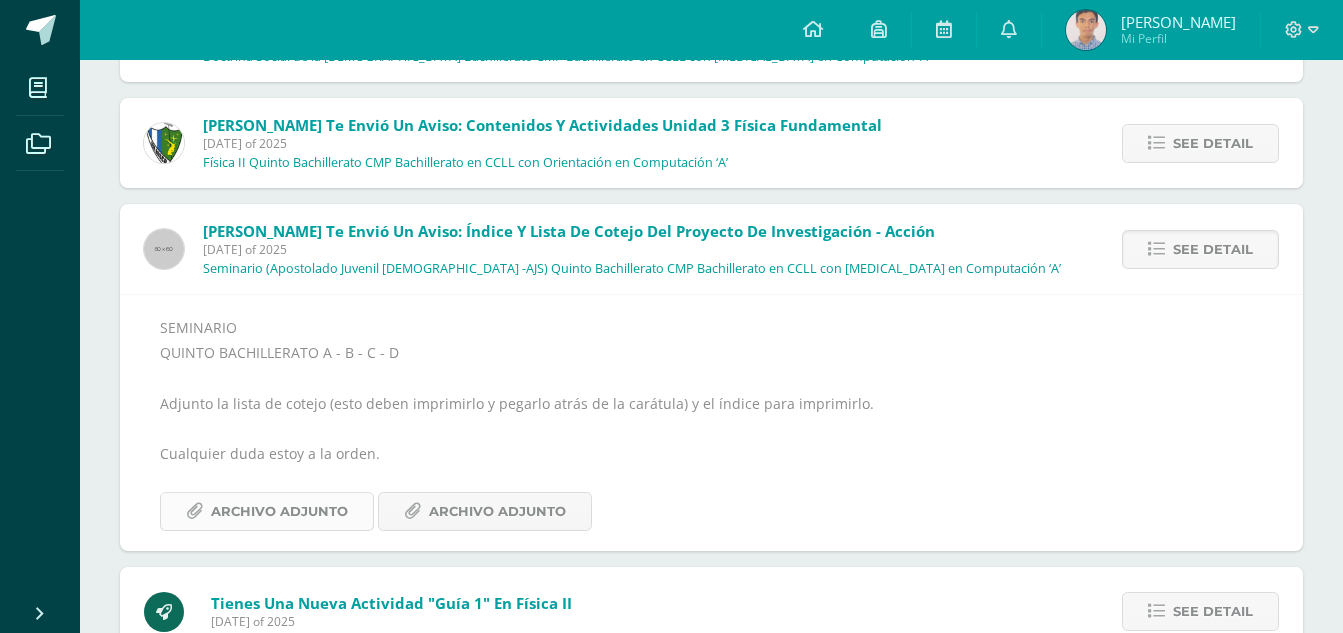 click on "Archivo Adjunto" at bounding box center [279, 511] 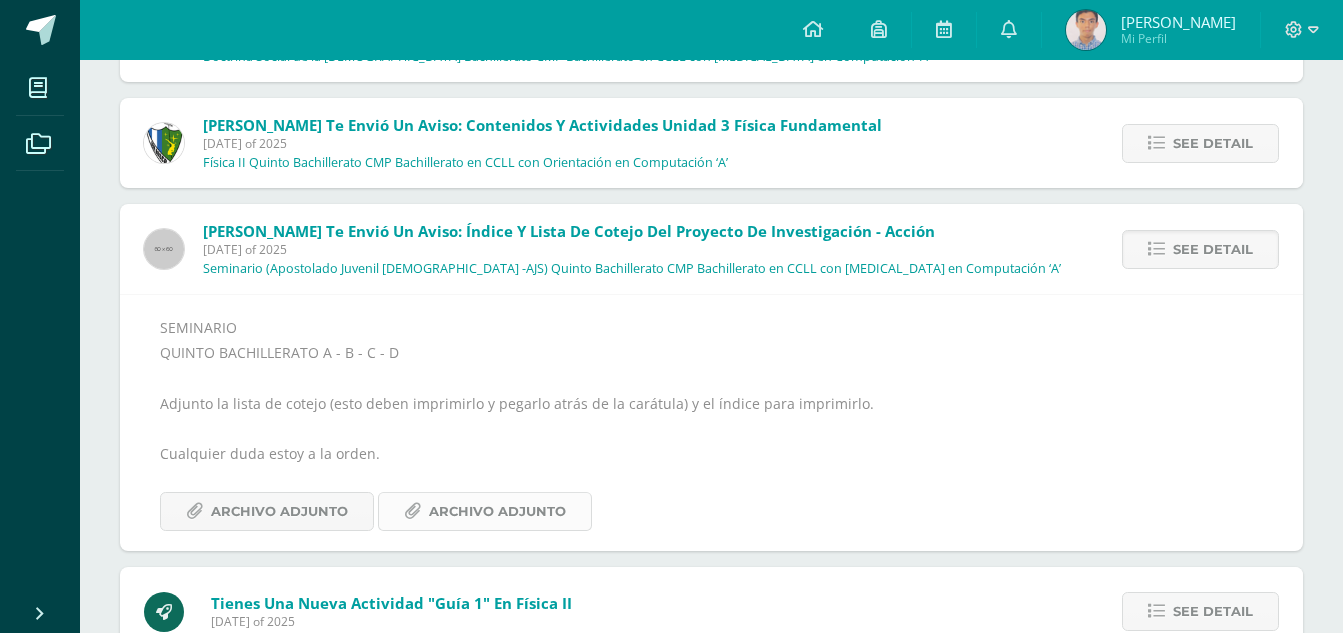 click on "Archivo Adjunto" at bounding box center (497, 511) 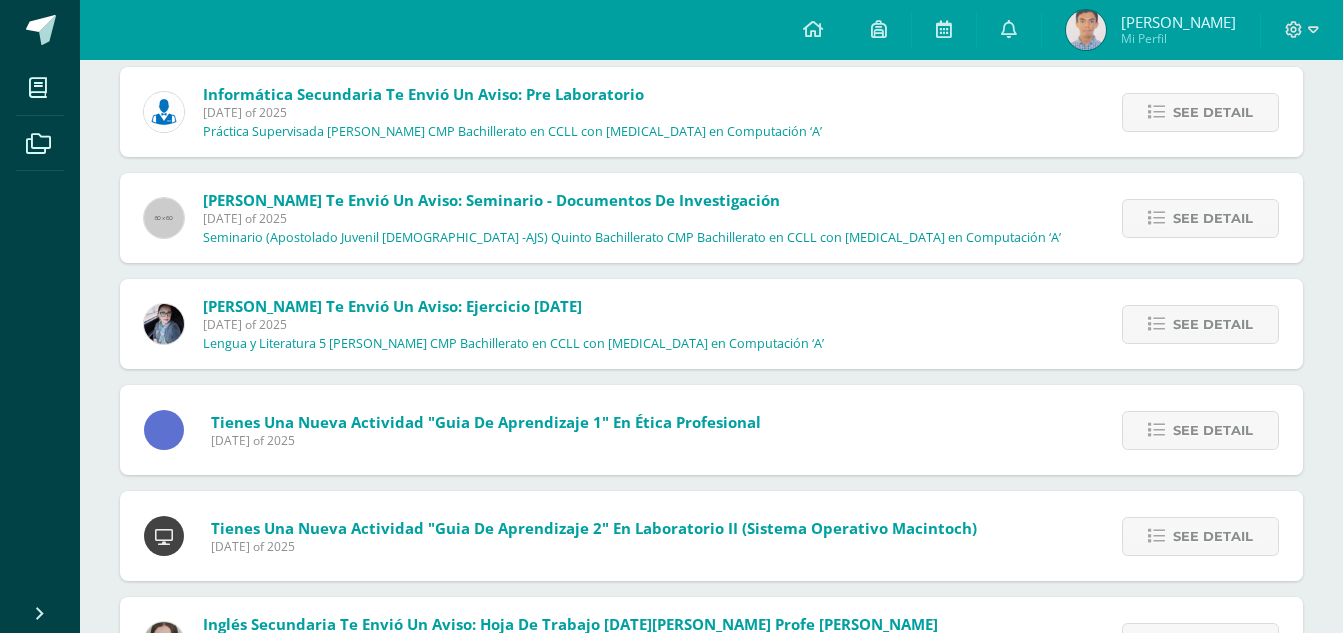 scroll, scrollTop: 2431, scrollLeft: 0, axis: vertical 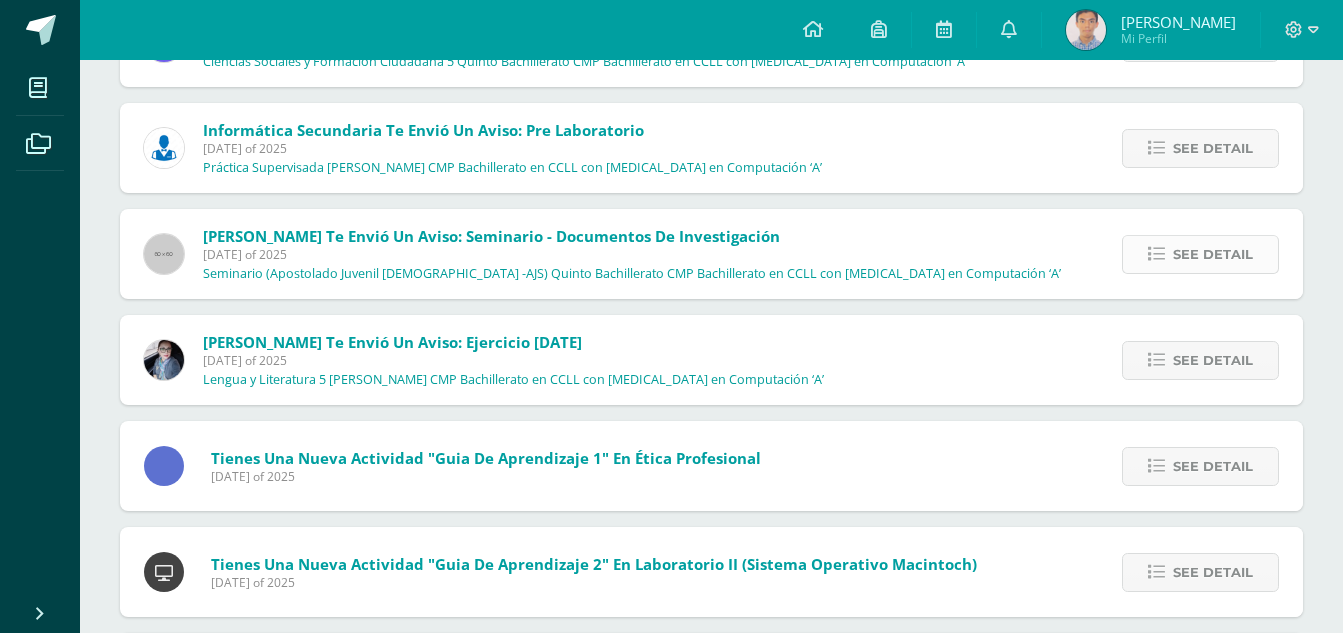 click on "See detail" at bounding box center (1200, 254) 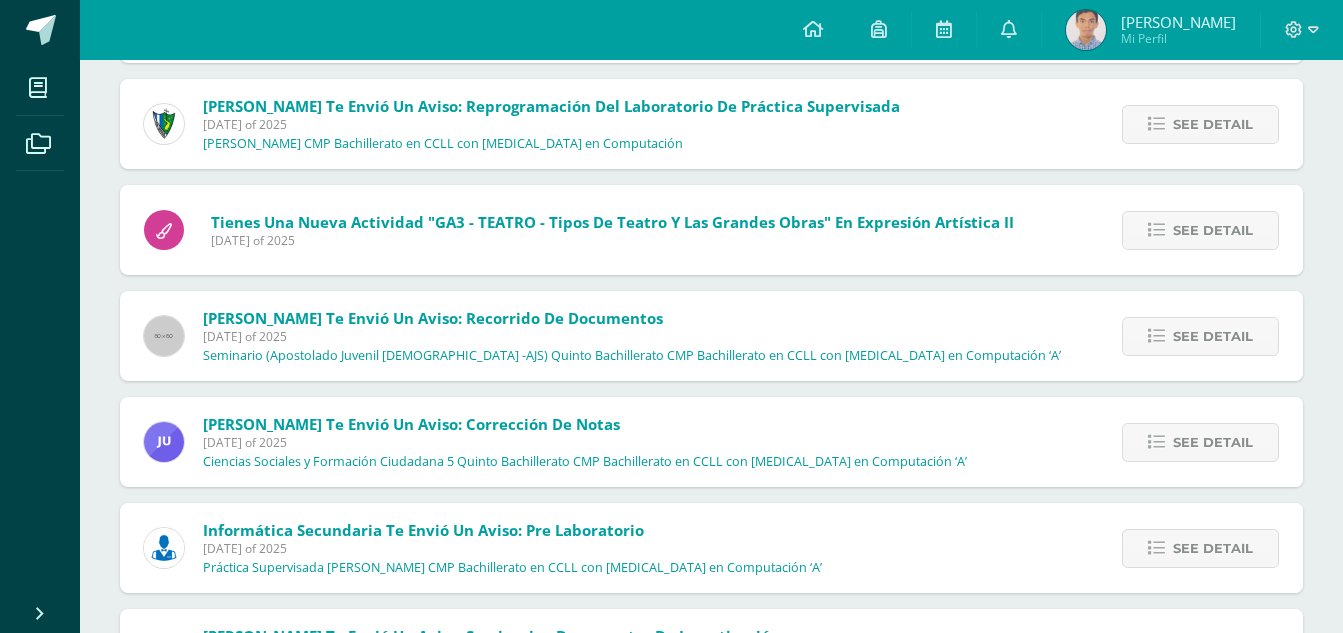 scroll, scrollTop: 1931, scrollLeft: 0, axis: vertical 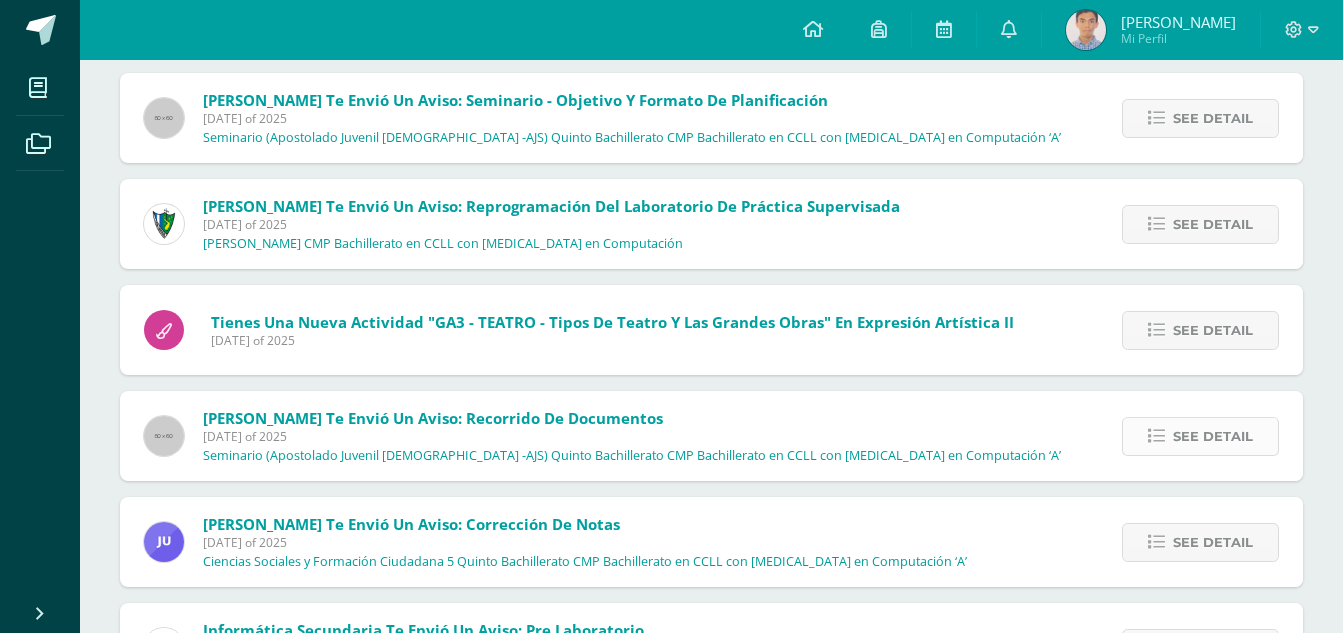 click on "See detail" at bounding box center [1213, 436] 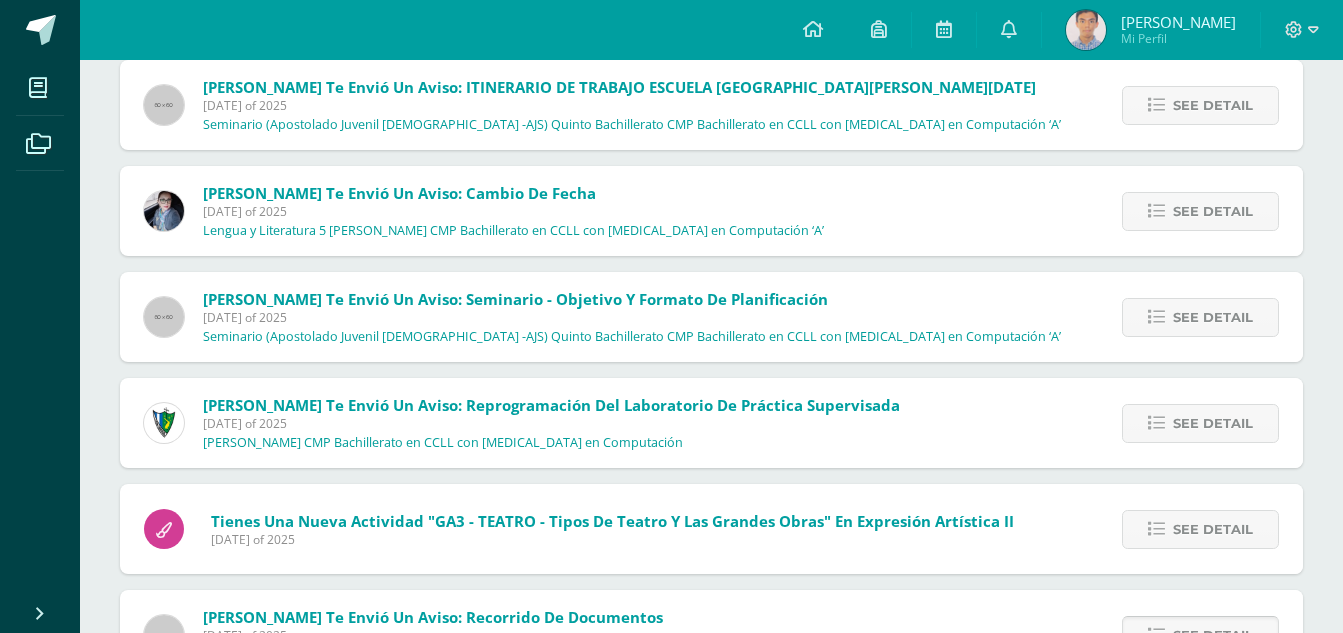 scroll, scrollTop: 1731, scrollLeft: 0, axis: vertical 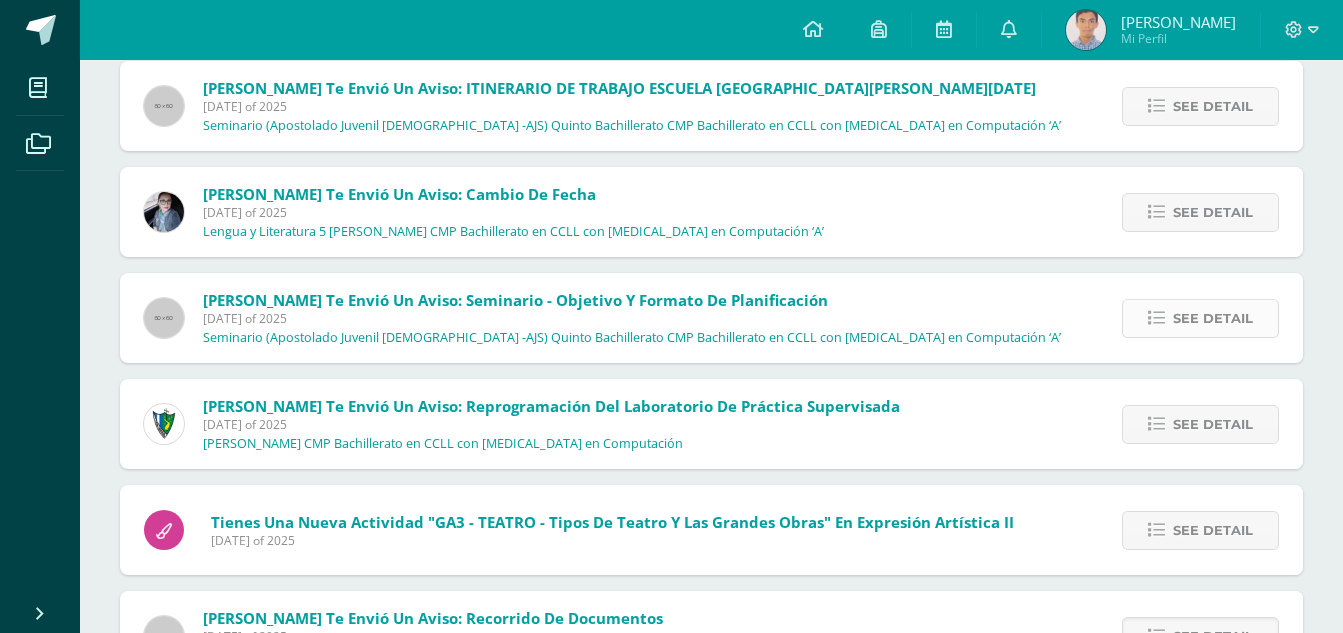 click on "See detail" at bounding box center [1200, 318] 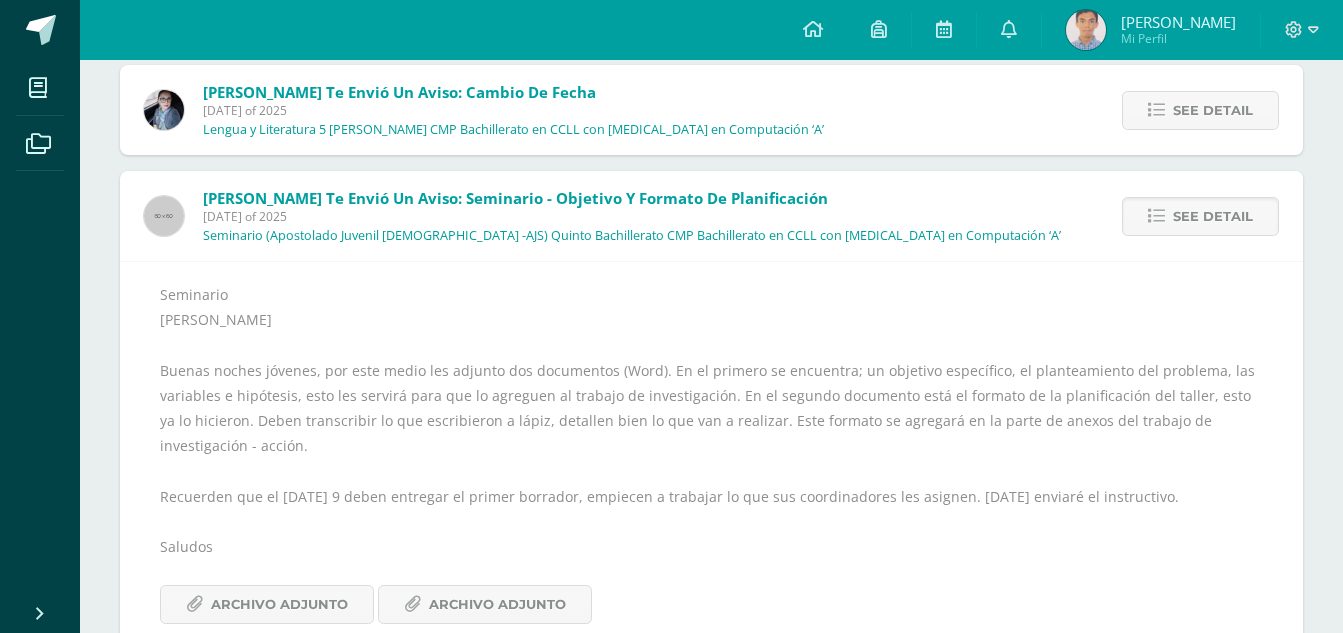 scroll, scrollTop: 1931, scrollLeft: 0, axis: vertical 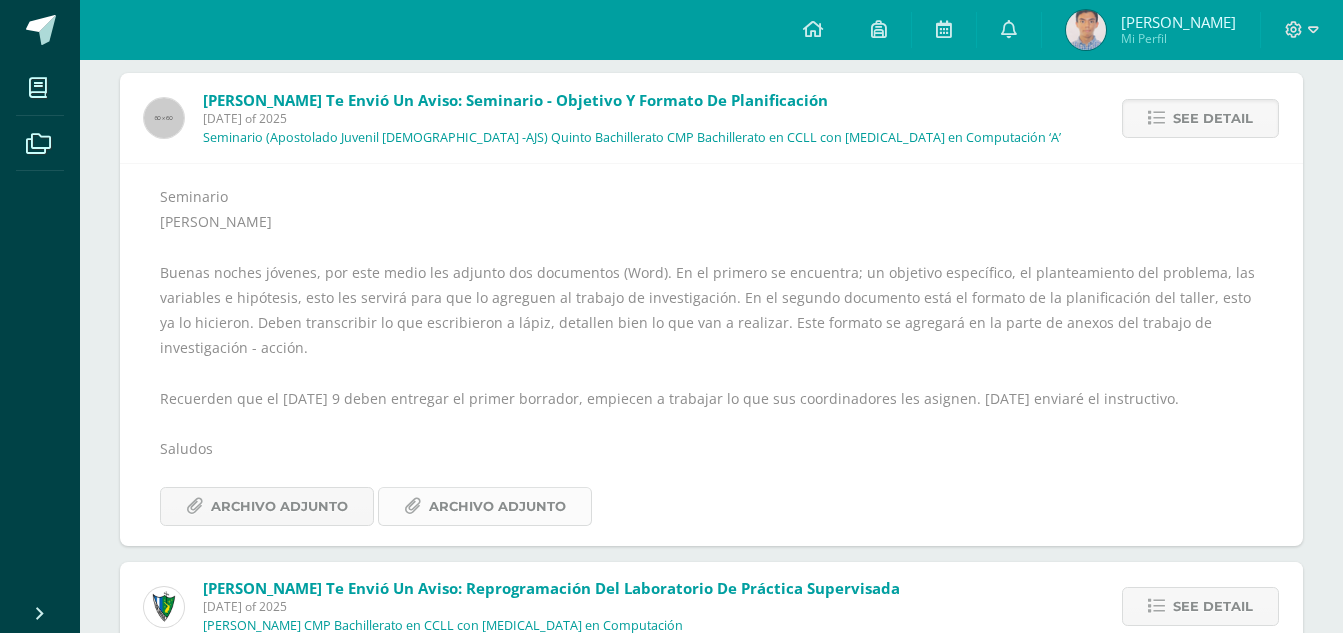 click on "Archivo Adjunto" at bounding box center (497, 506) 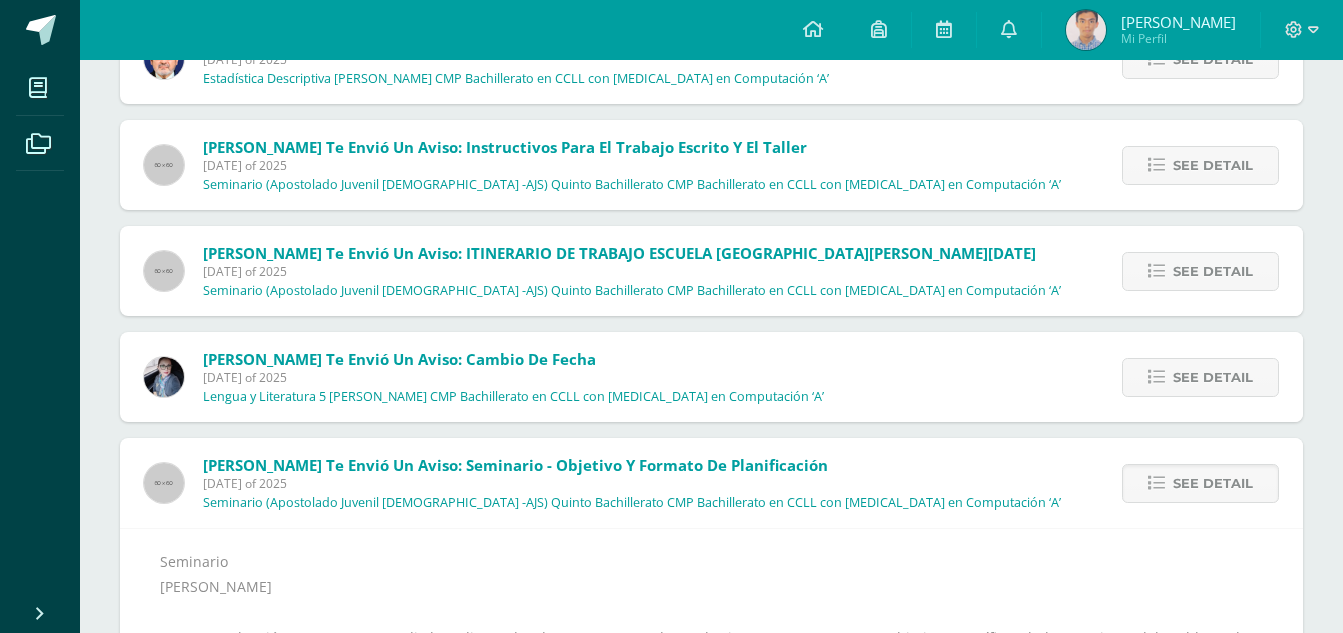 scroll, scrollTop: 1531, scrollLeft: 0, axis: vertical 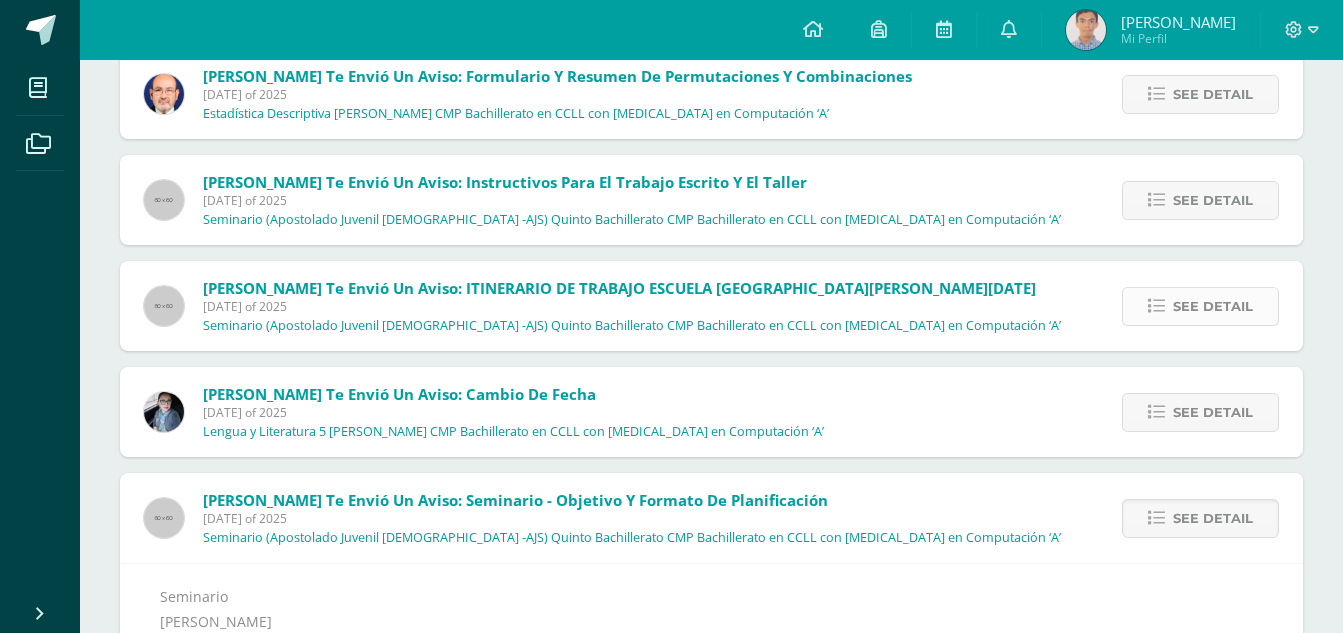 click on "See detail" at bounding box center (1213, 306) 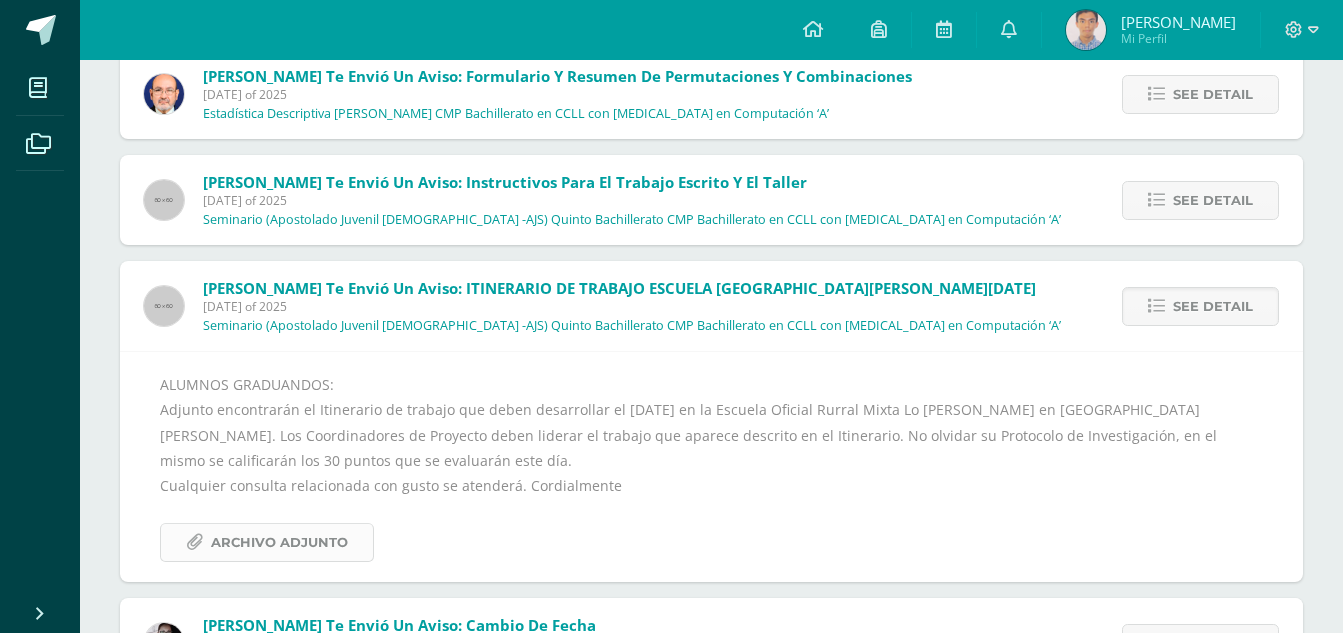 click on "Archivo Adjunto" at bounding box center (279, 542) 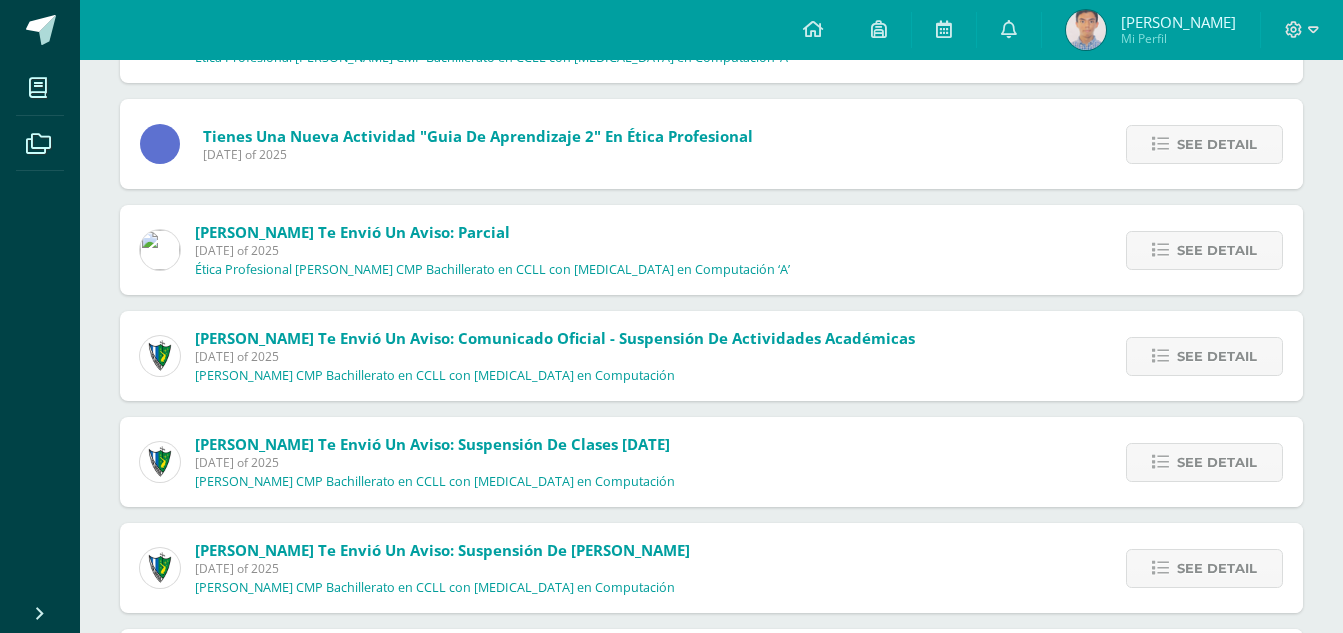 scroll, scrollTop: 0, scrollLeft: 0, axis: both 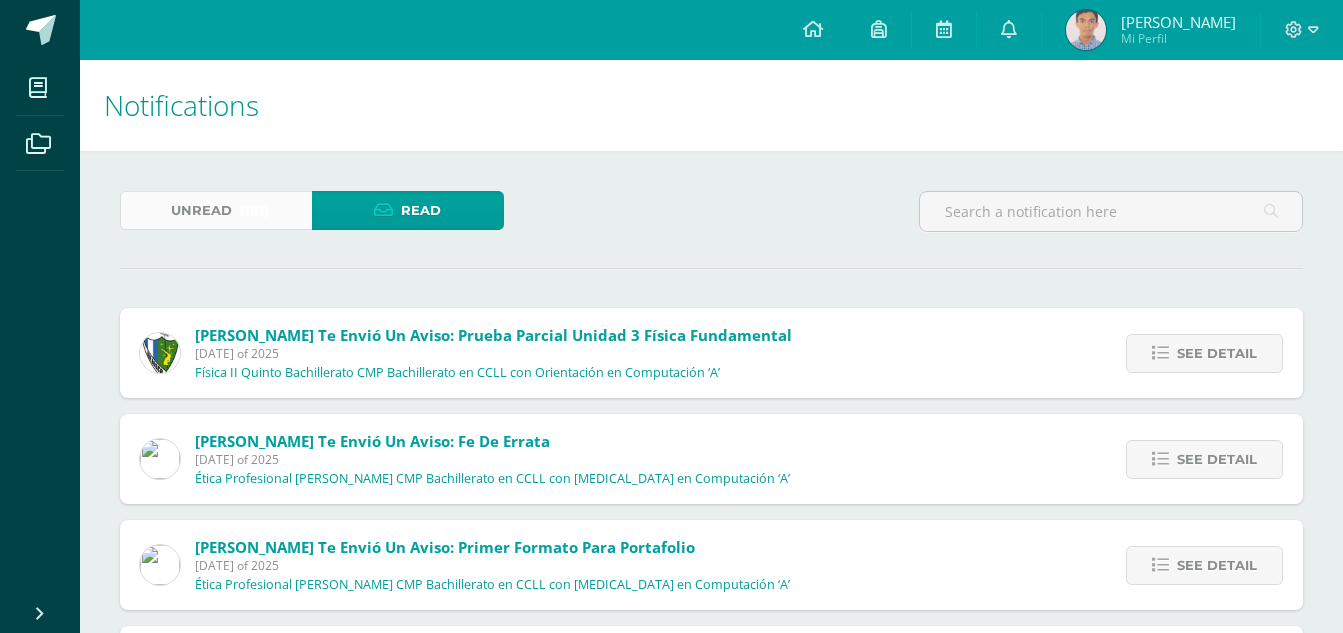 click on "(181)" at bounding box center (254, 210) 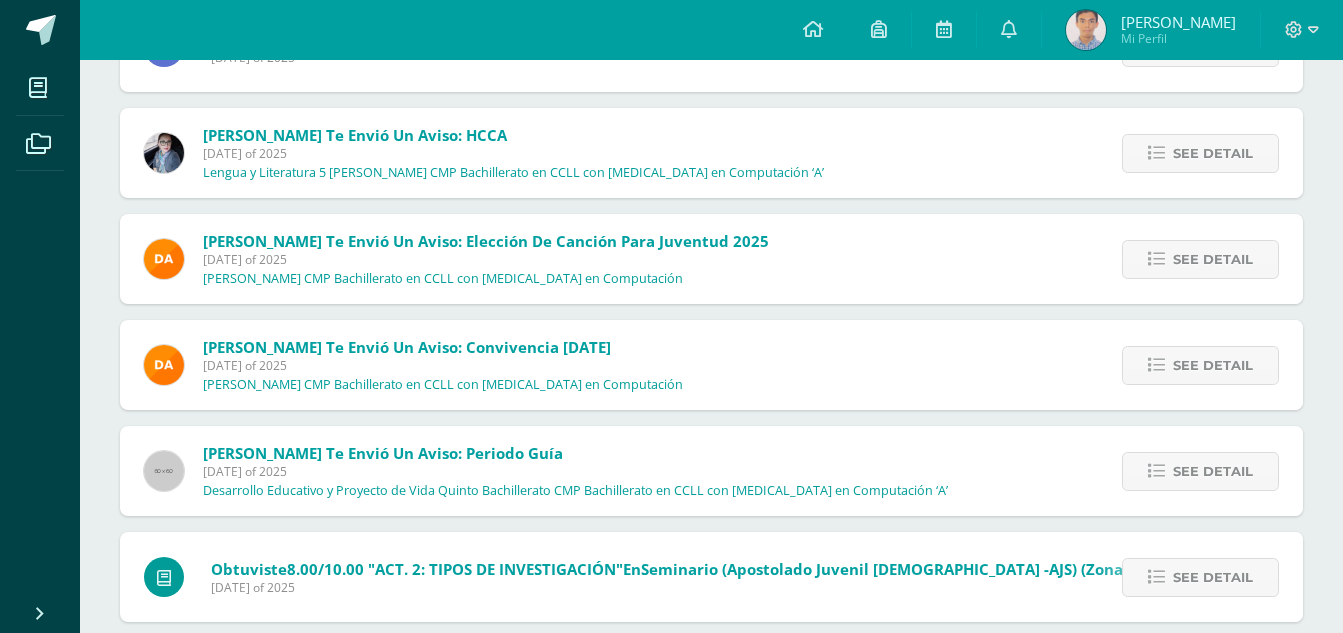 scroll, scrollTop: 2554, scrollLeft: 0, axis: vertical 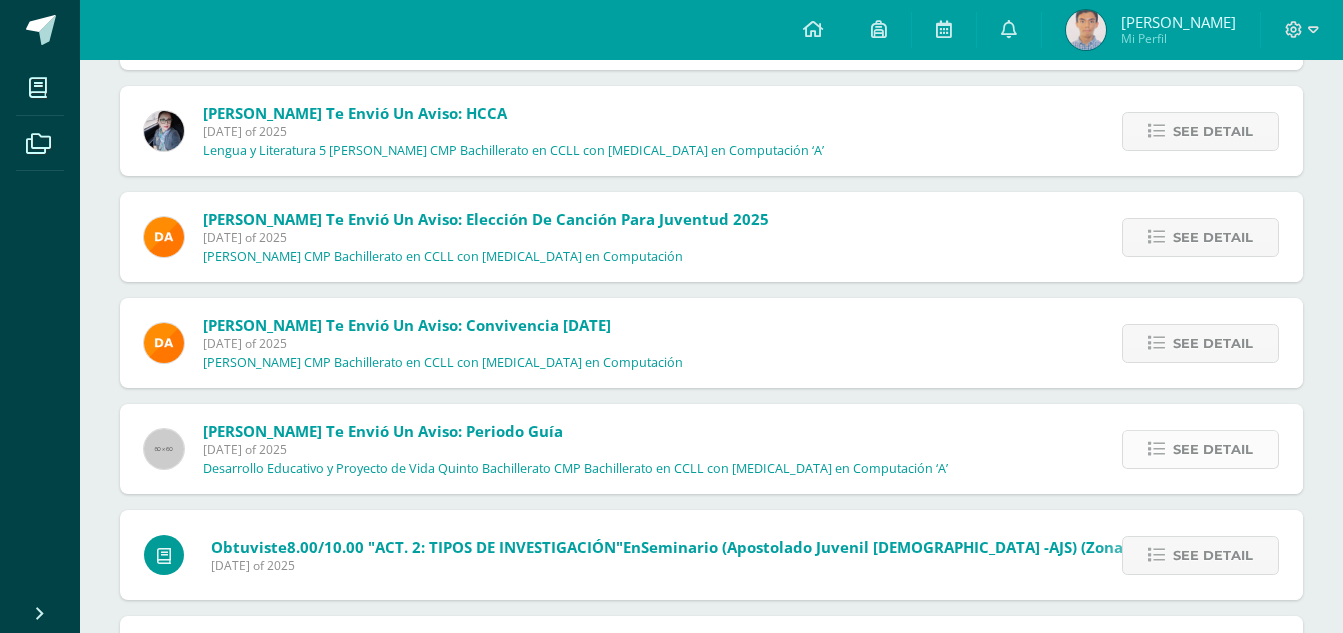 click on "See detail" at bounding box center (1213, 449) 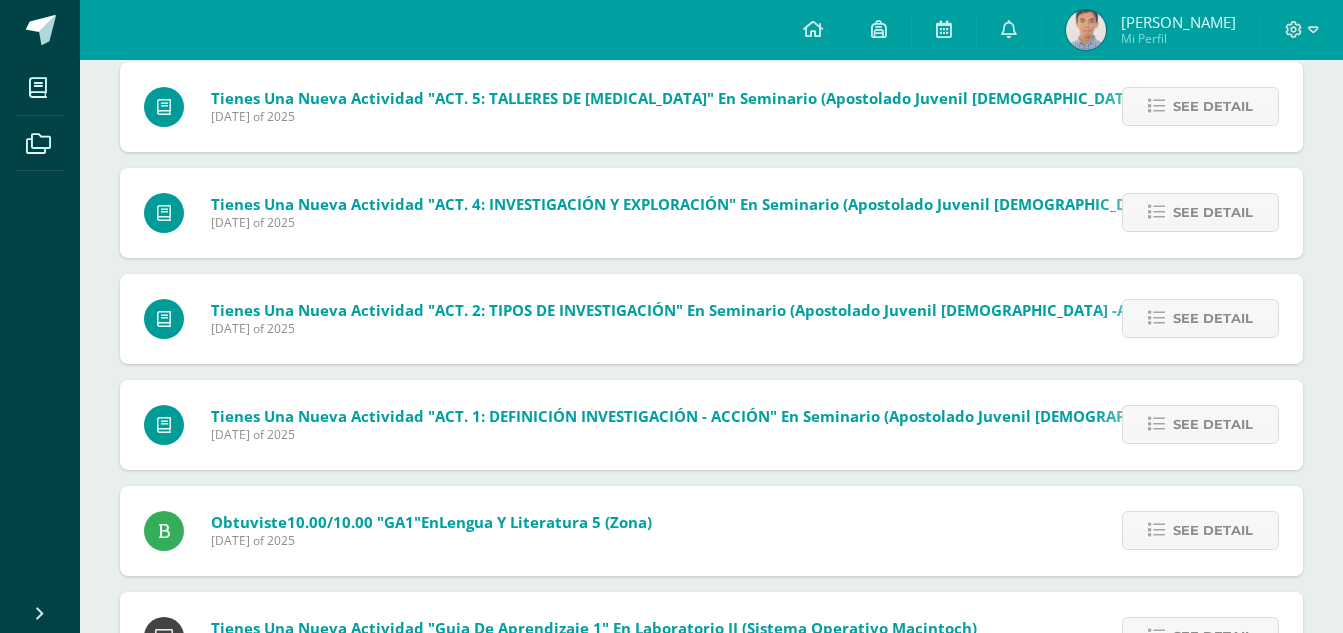 scroll, scrollTop: 3332, scrollLeft: 0, axis: vertical 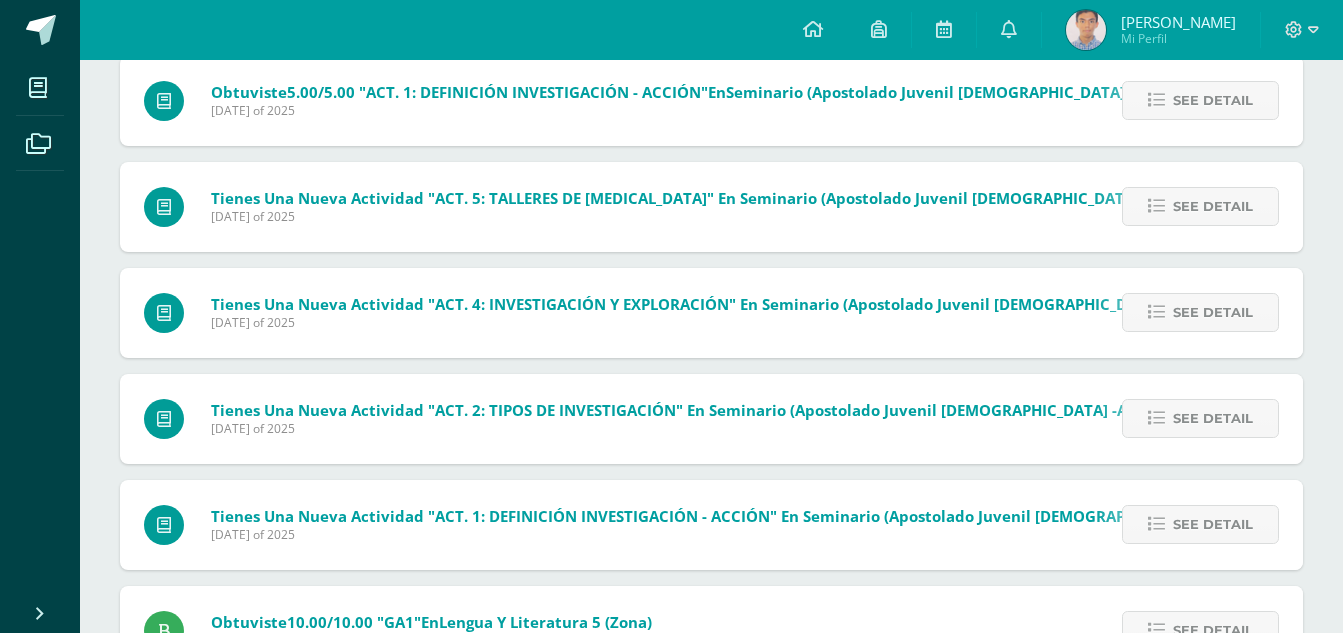 click on "See detail" at bounding box center (1197, 207) 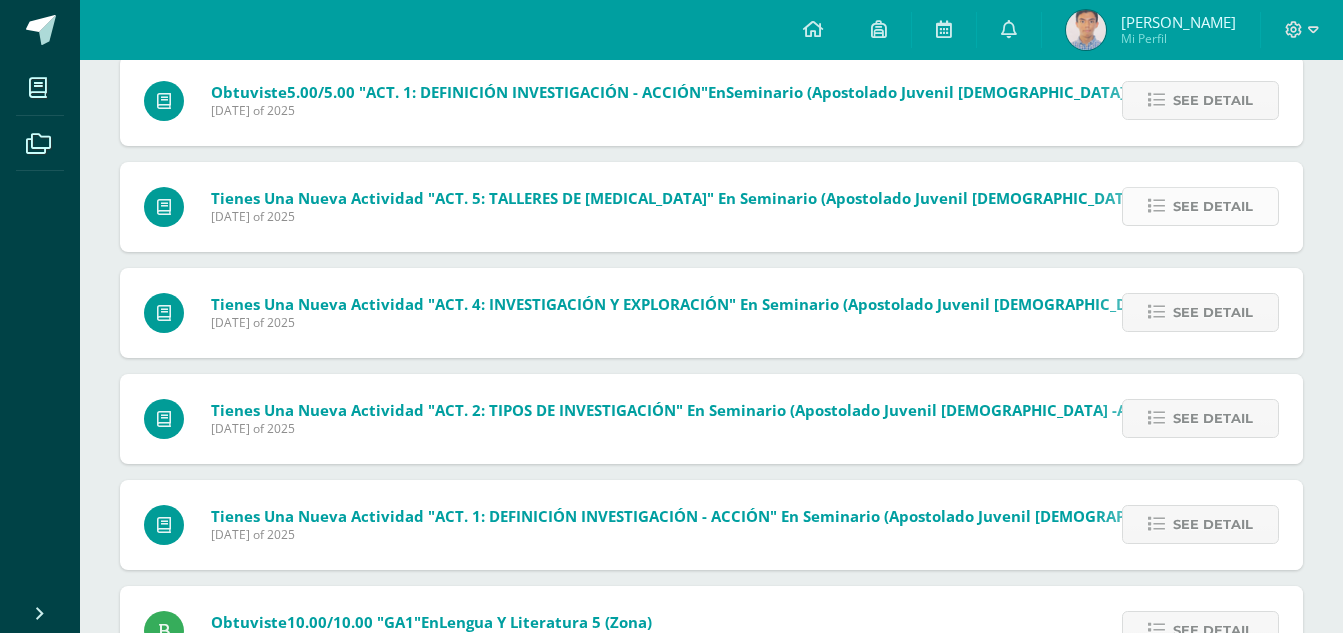 click on "See detail" at bounding box center (1200, 206) 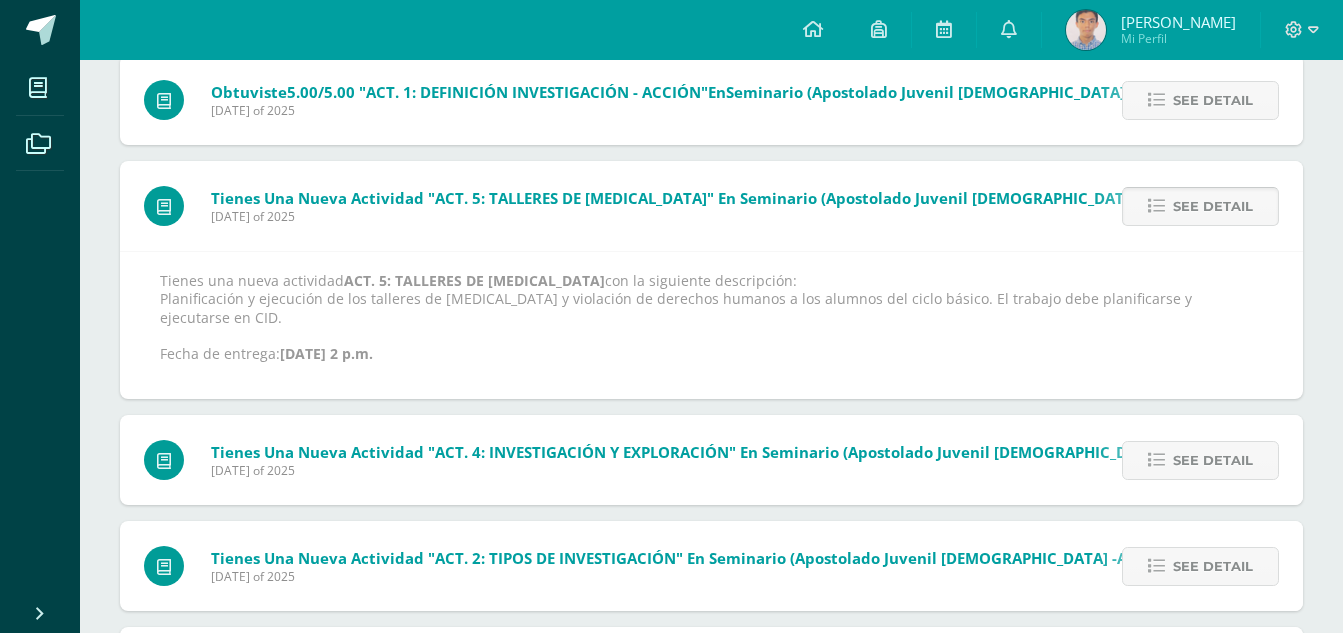 click on "See detail" at bounding box center [1200, 206] 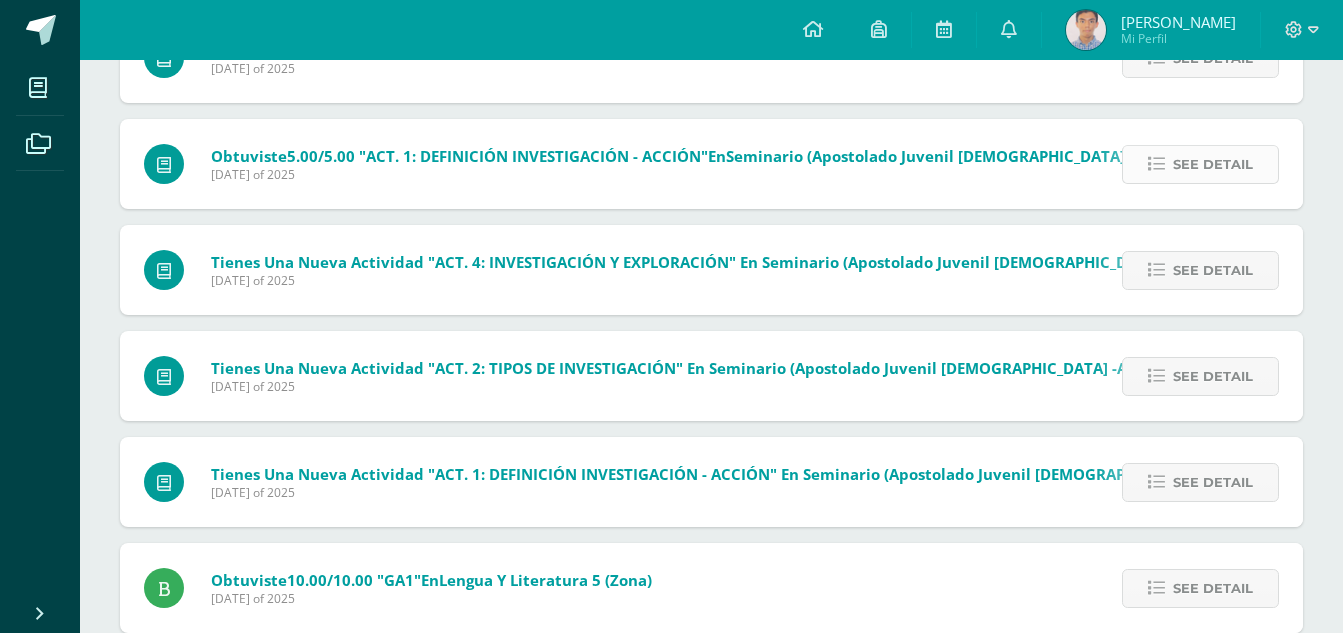 scroll, scrollTop: 2909, scrollLeft: 0, axis: vertical 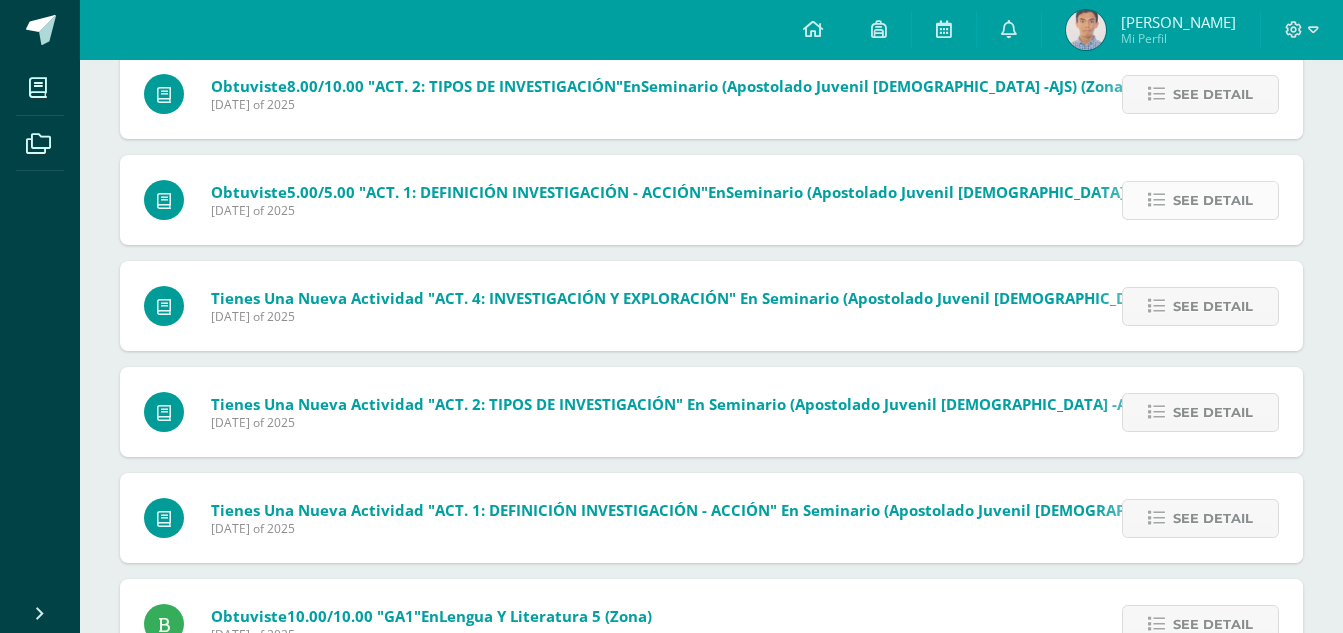 click on "See detail" at bounding box center [1200, 200] 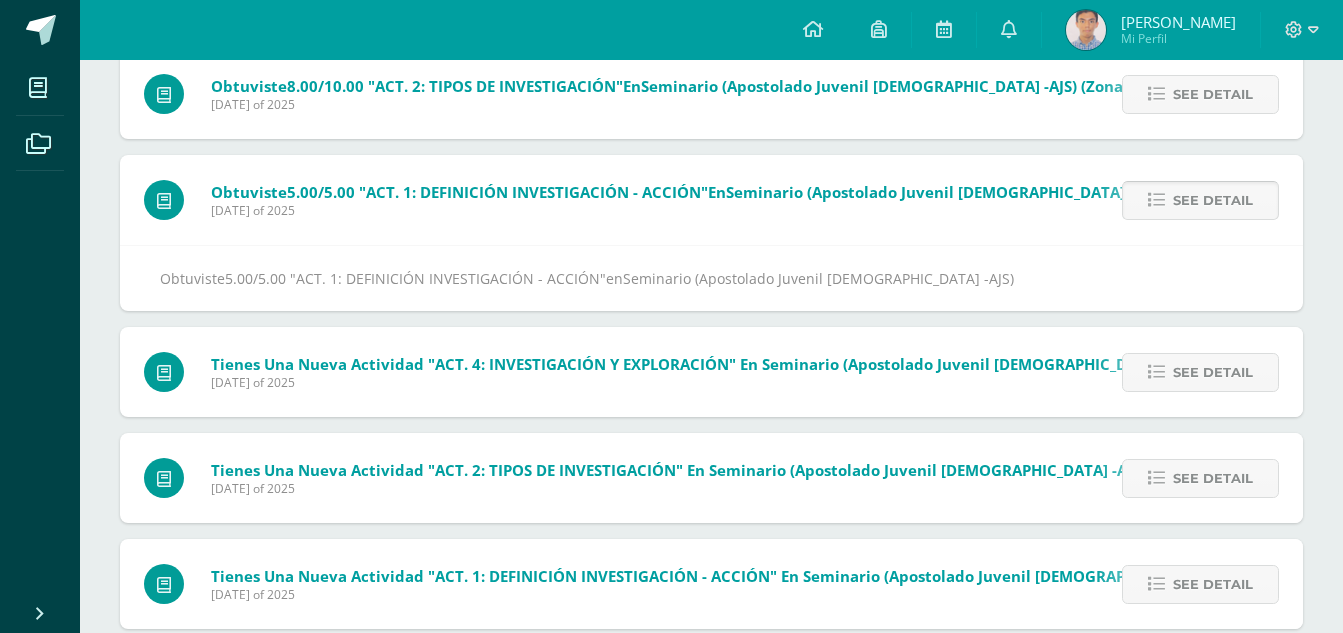 click on "See detail" at bounding box center [1200, 200] 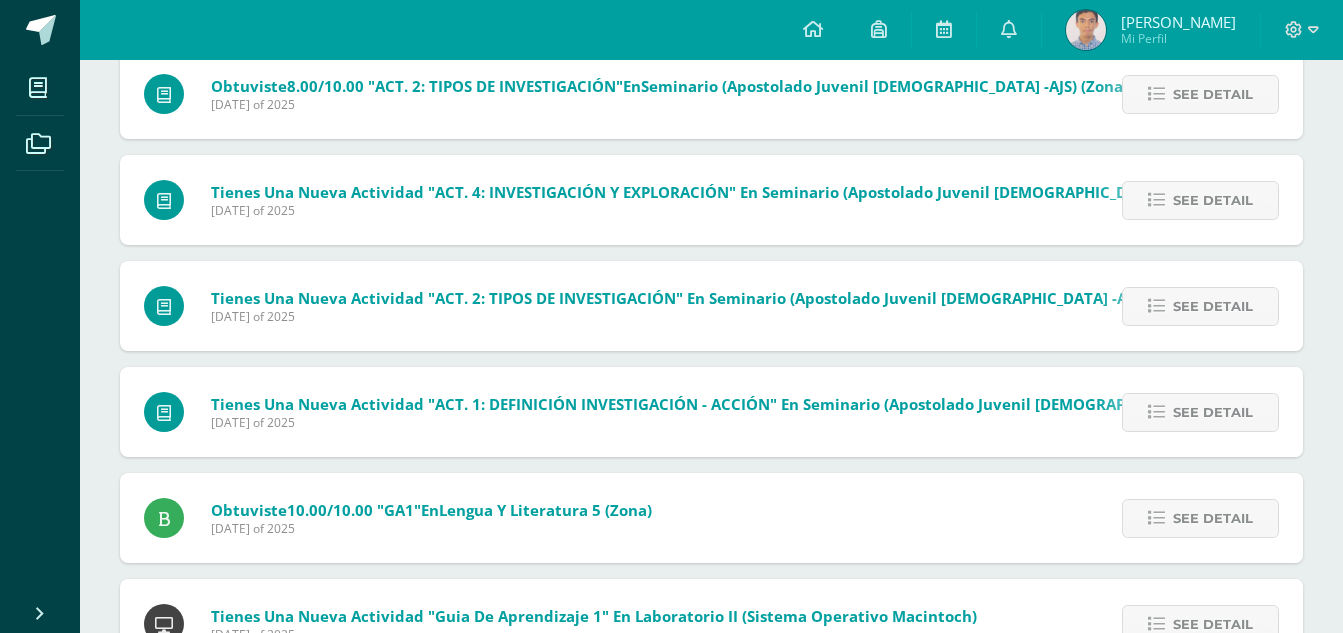 scroll, scrollTop: 2809, scrollLeft: 0, axis: vertical 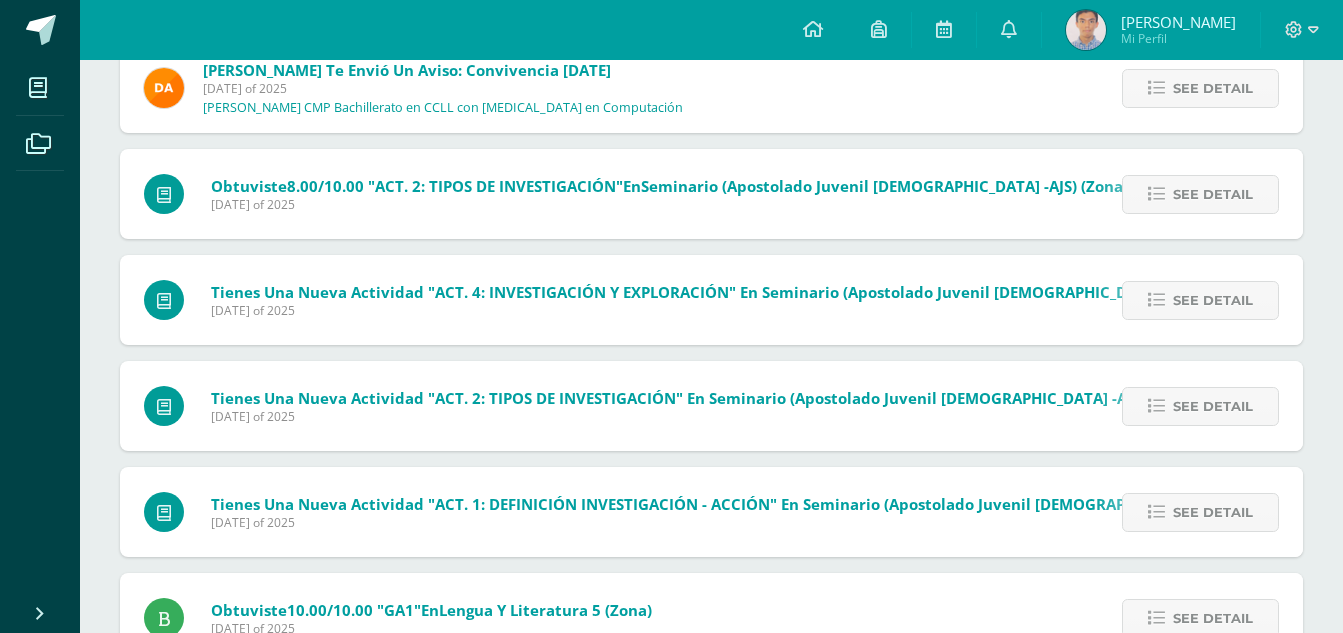 click on "See detail" at bounding box center (1197, 194) 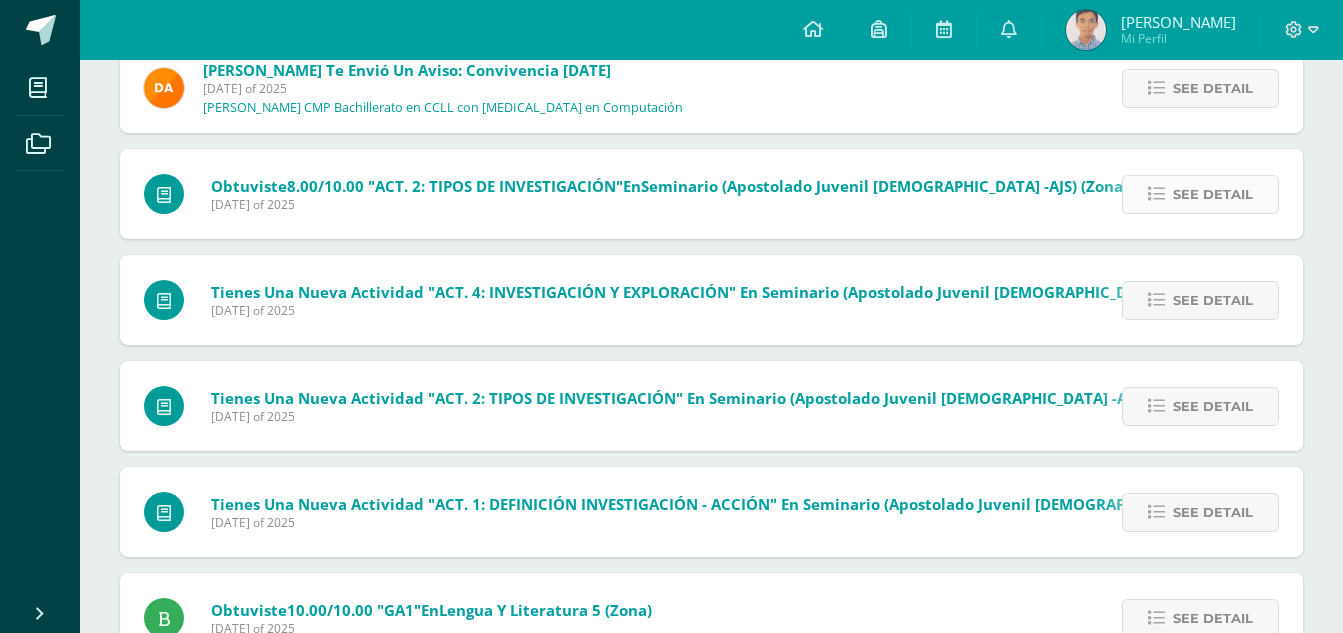 click on "See detail" at bounding box center (1200, 194) 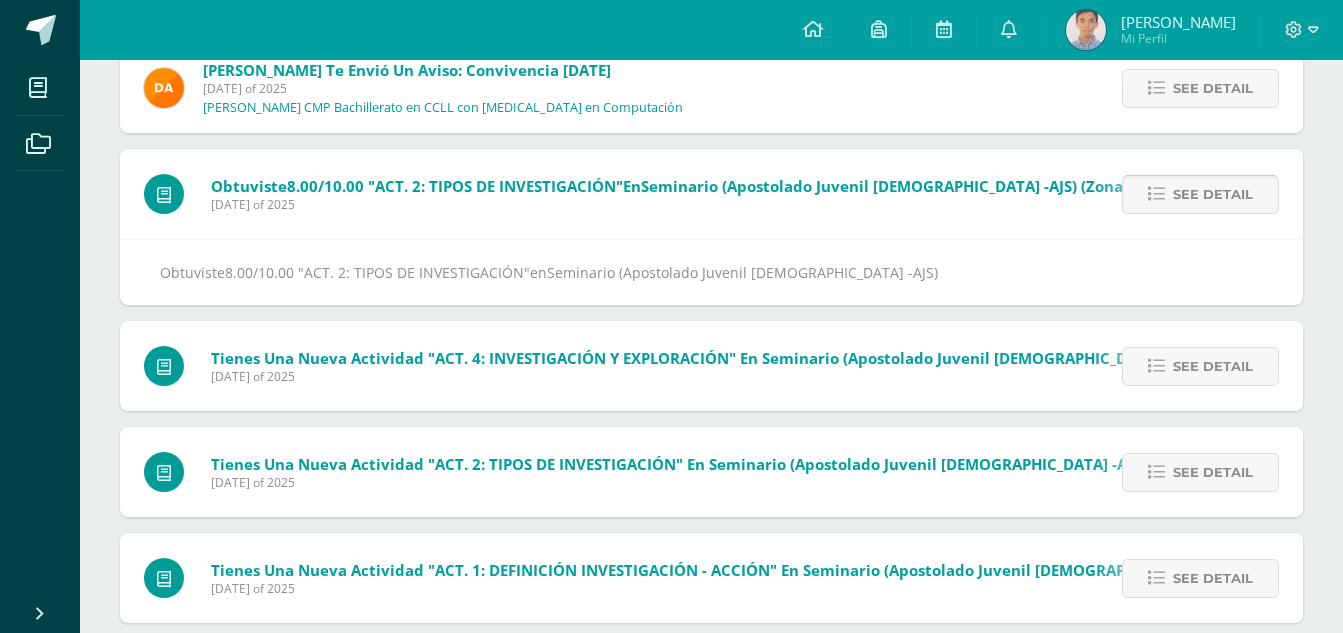 click on "See detail" at bounding box center (1200, 194) 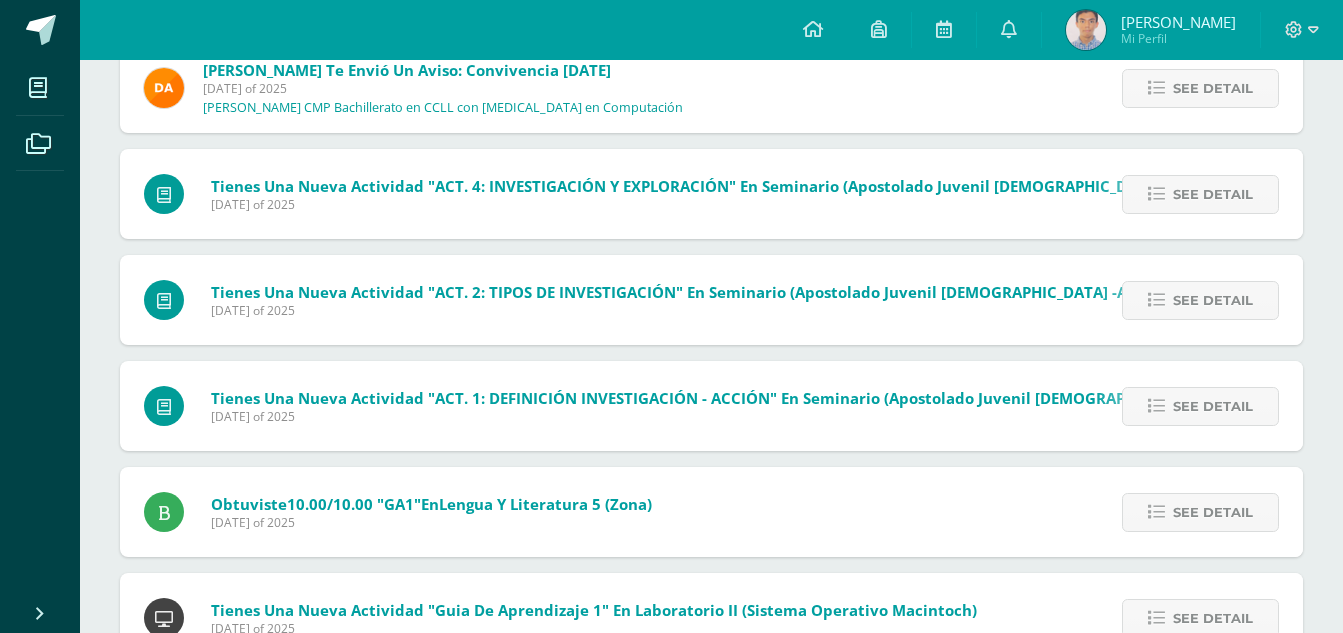 scroll, scrollTop: 2909, scrollLeft: 0, axis: vertical 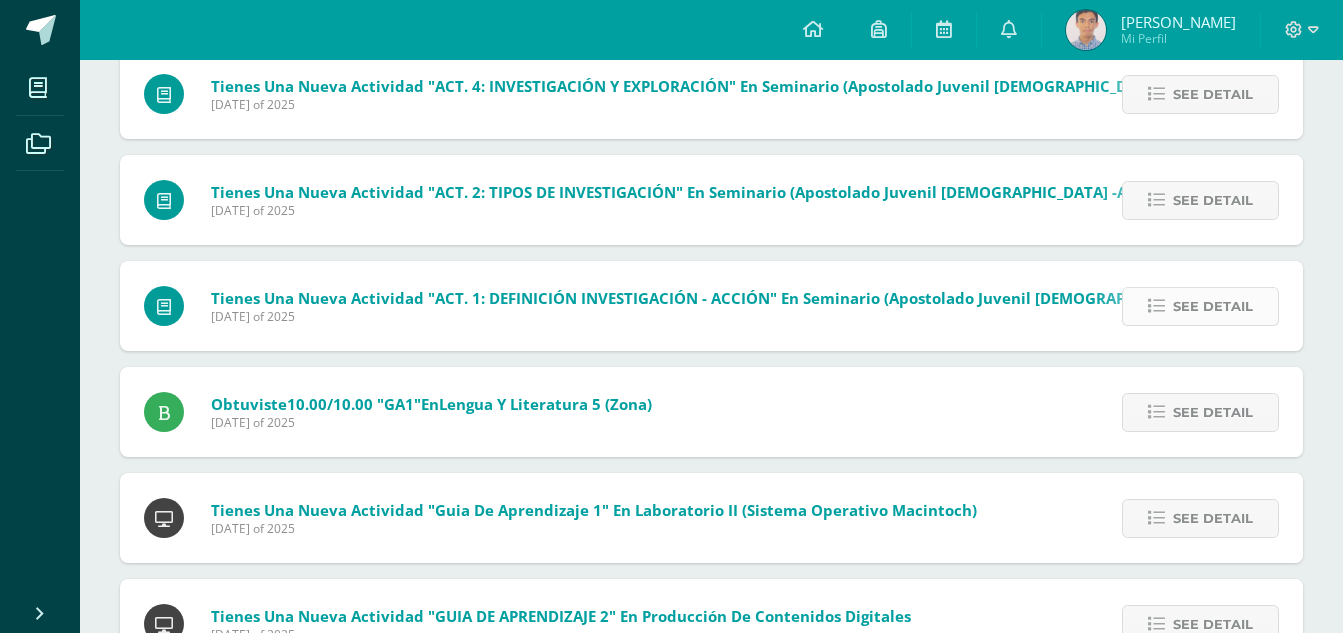 click on "See detail" at bounding box center [1200, 306] 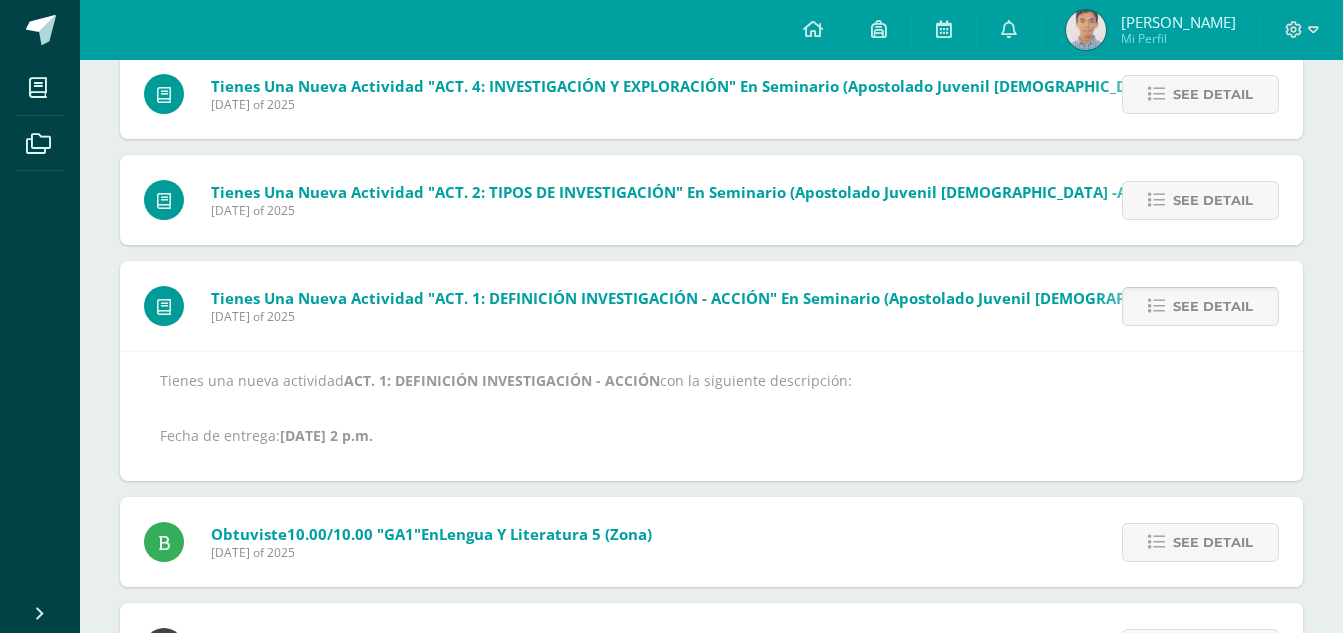click on "See detail" at bounding box center [1200, 306] 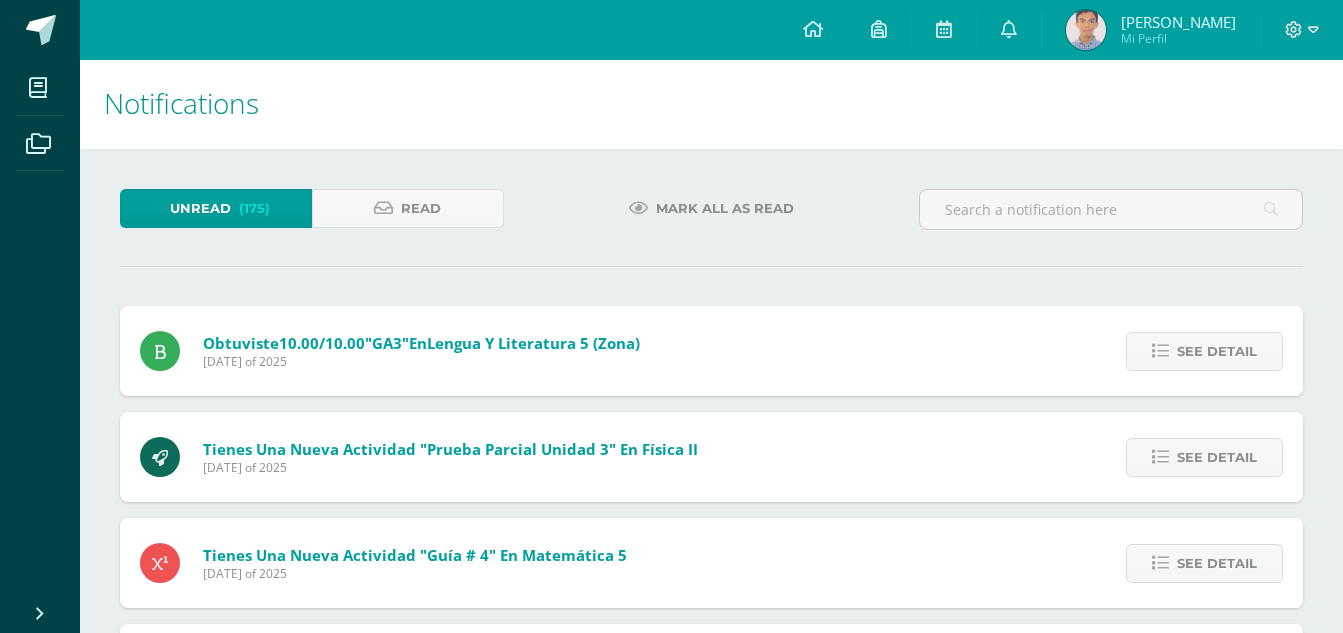 scroll, scrollTop: 0, scrollLeft: 0, axis: both 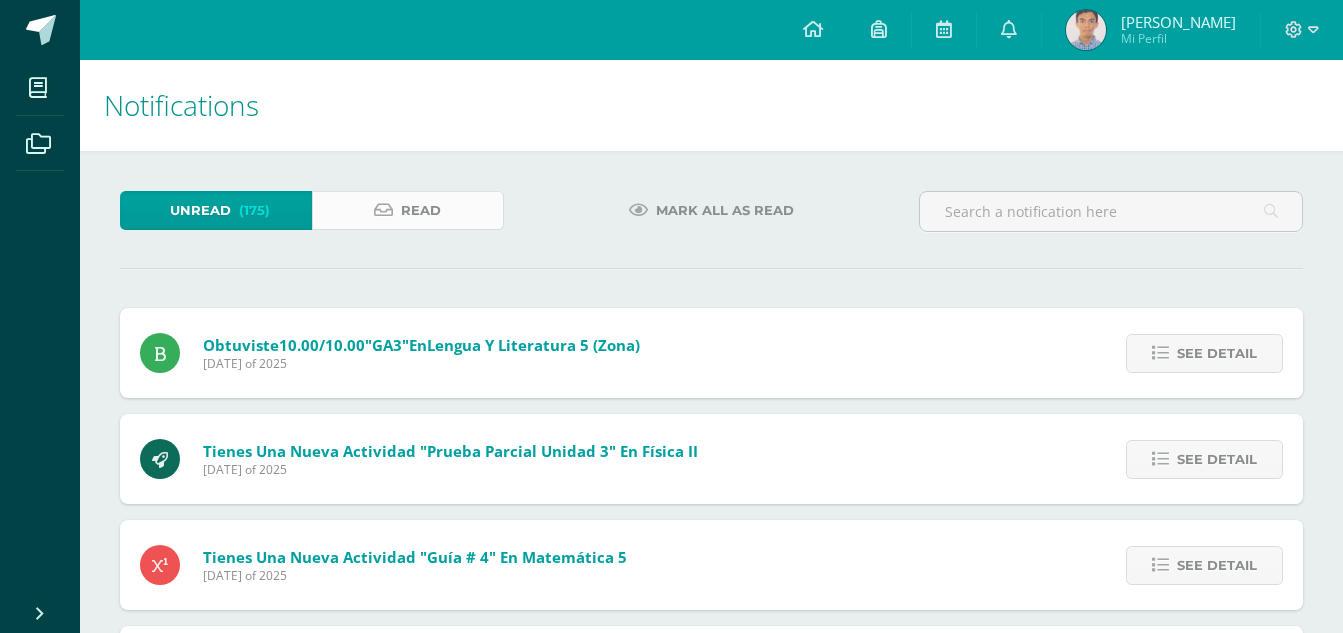click at bounding box center [383, 210] 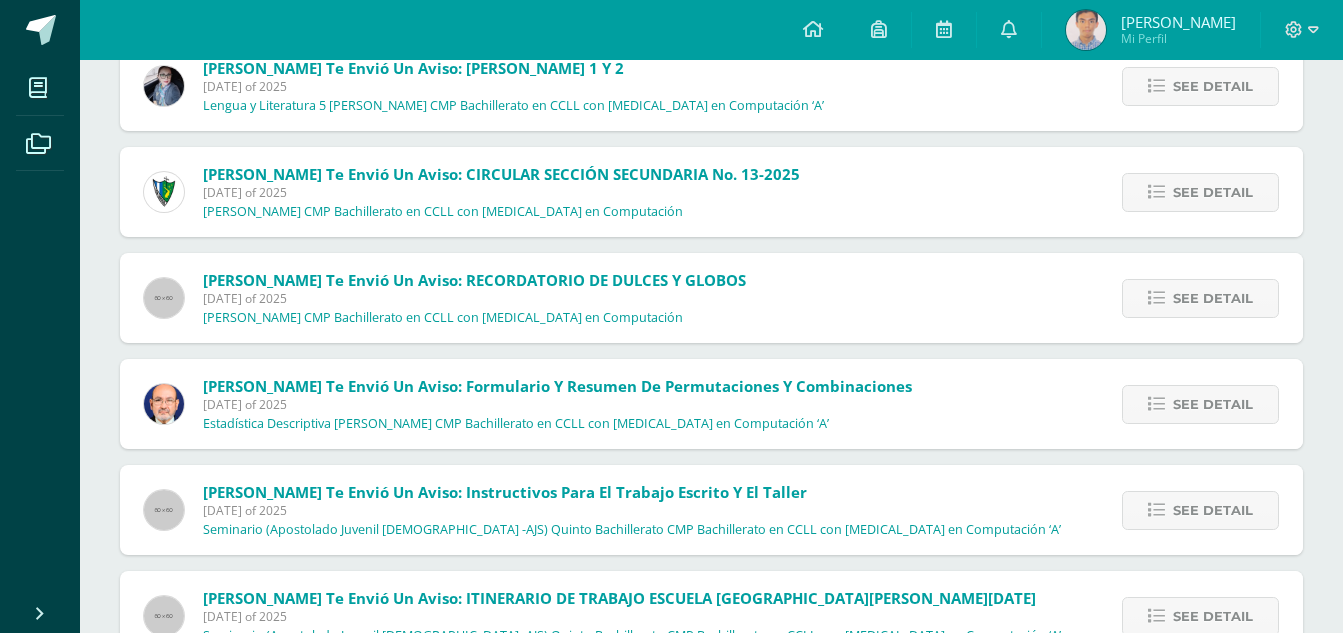 scroll, scrollTop: 1426, scrollLeft: 0, axis: vertical 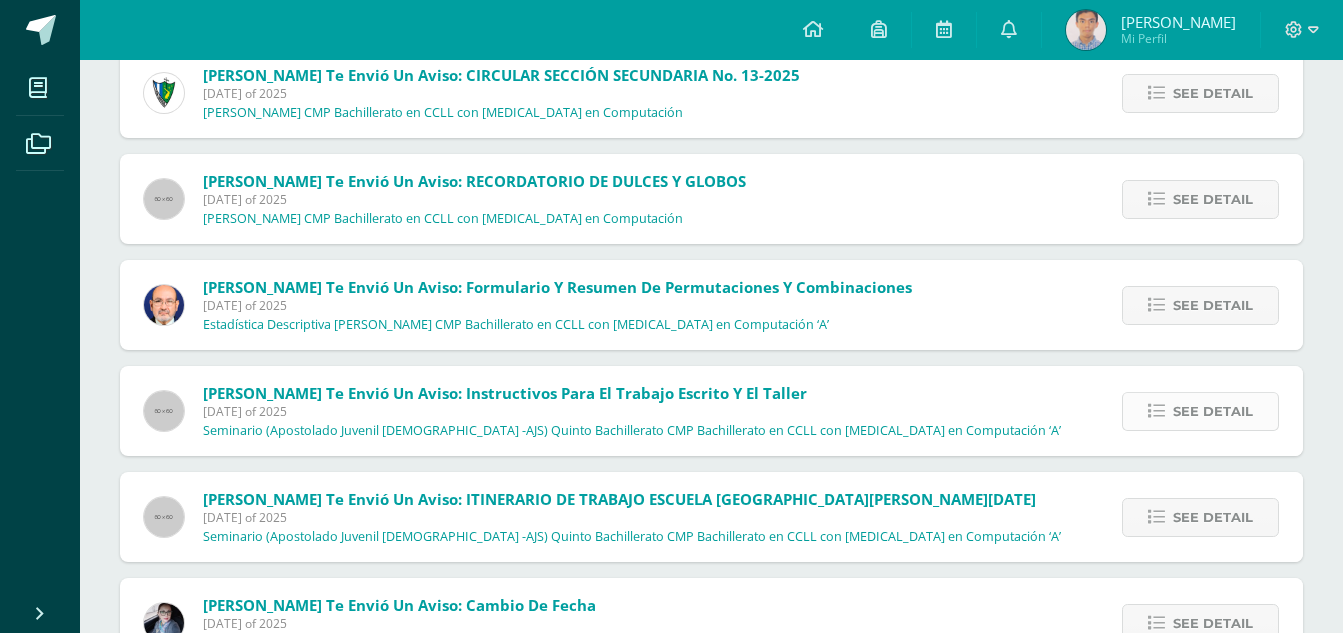 click on "See detail" at bounding box center (1200, 411) 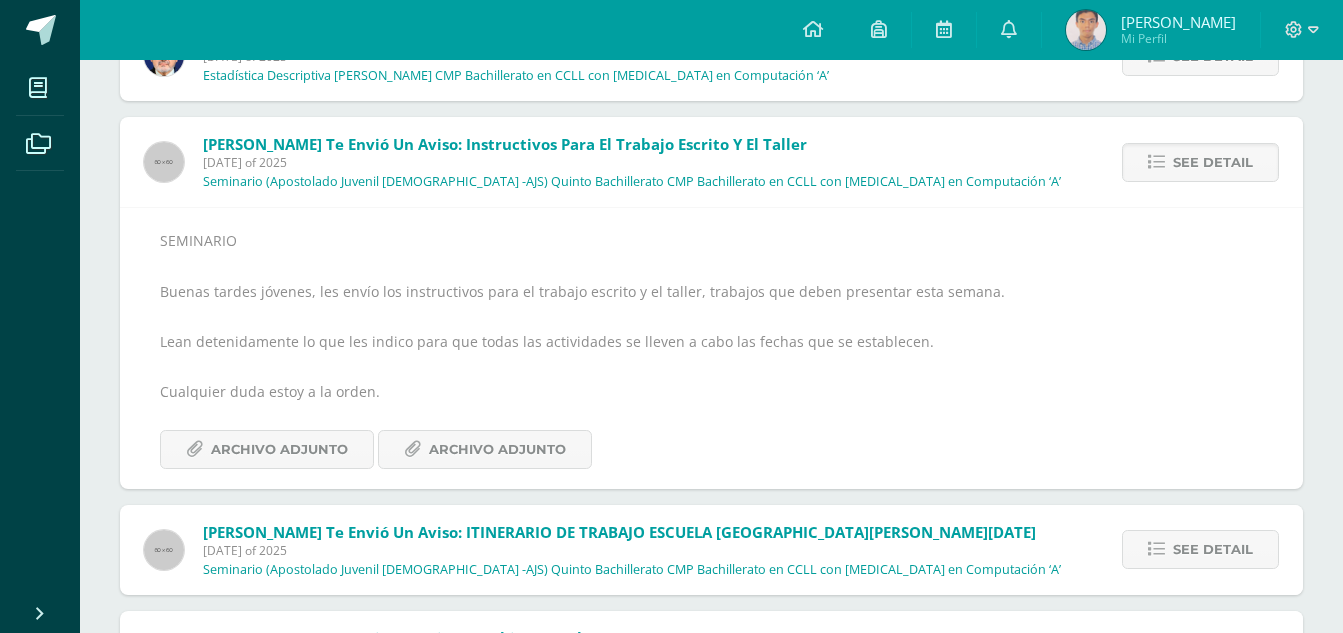 scroll, scrollTop: 1726, scrollLeft: 0, axis: vertical 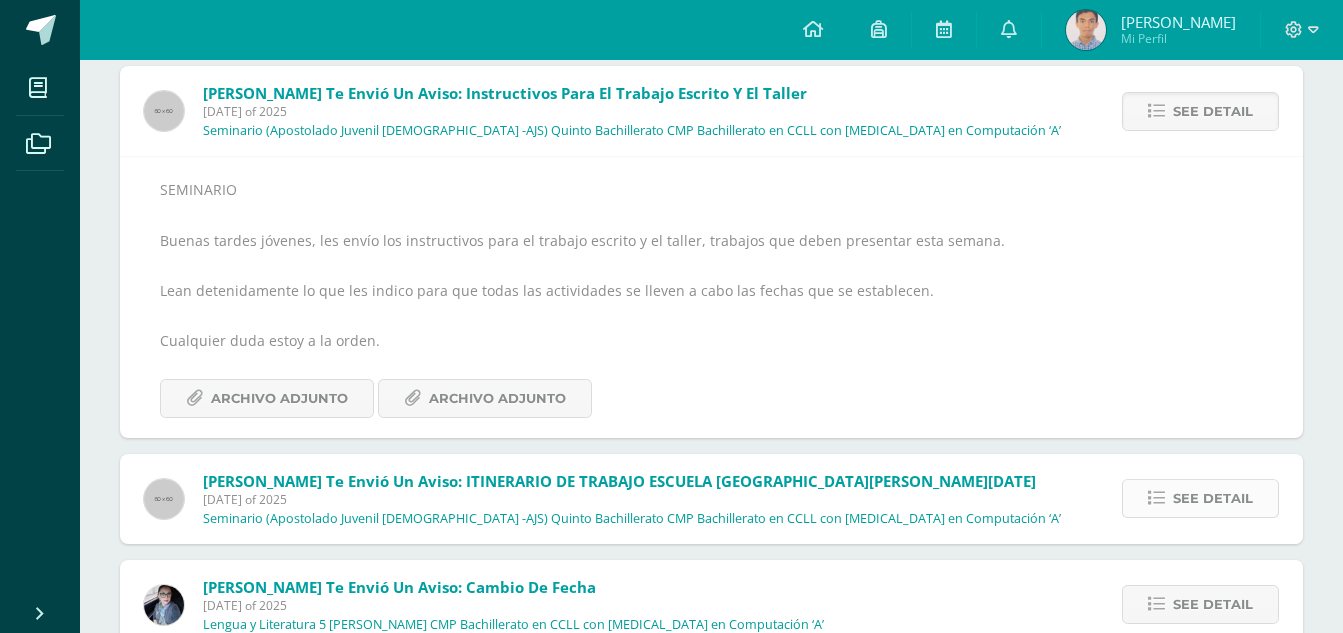 click on "See detail" at bounding box center [1200, 498] 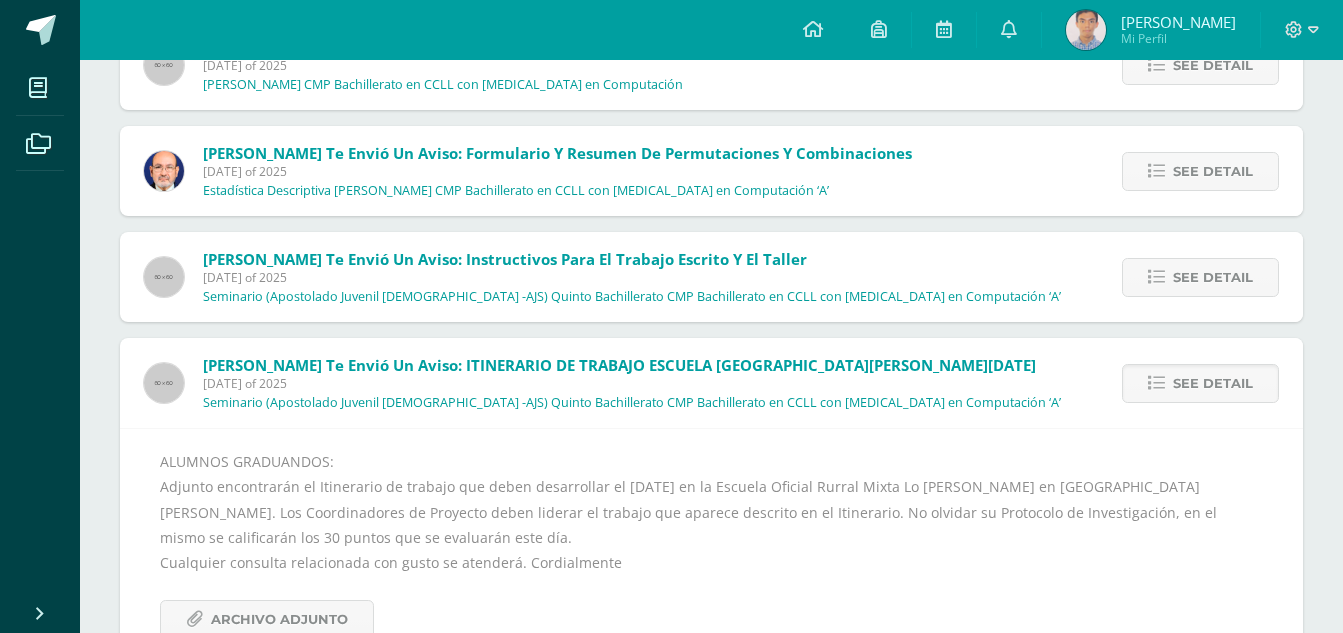 scroll, scrollTop: 1600, scrollLeft: 0, axis: vertical 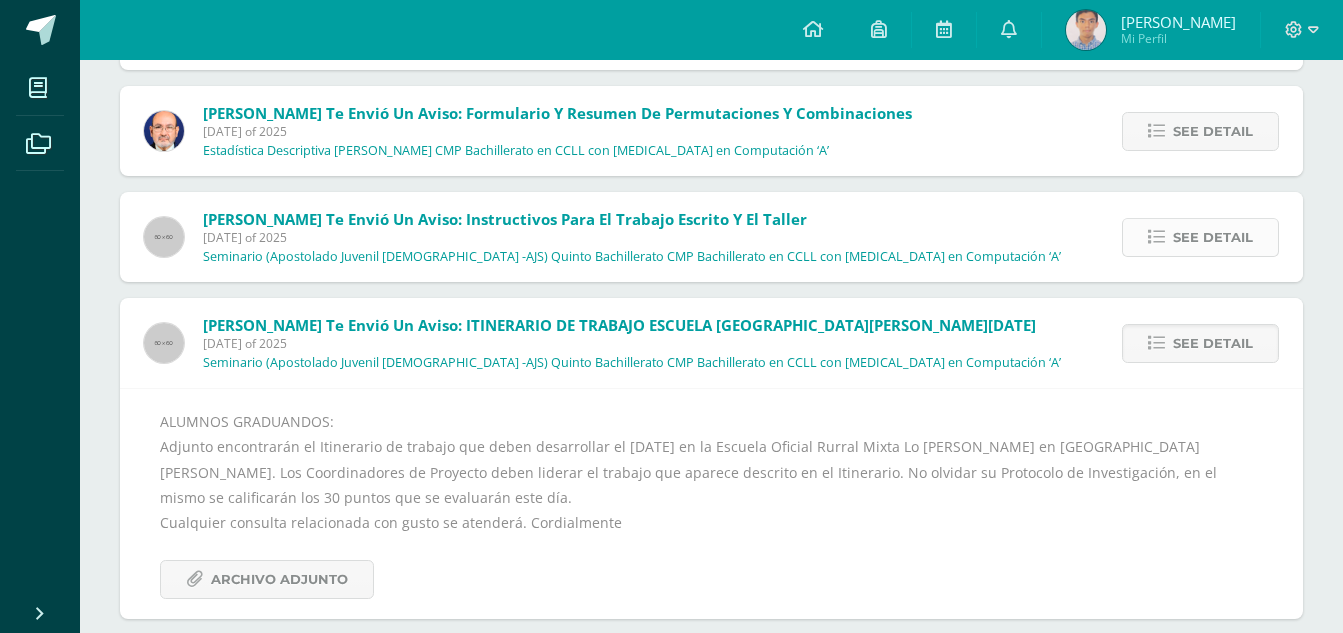 click on "See detail" at bounding box center (1213, 237) 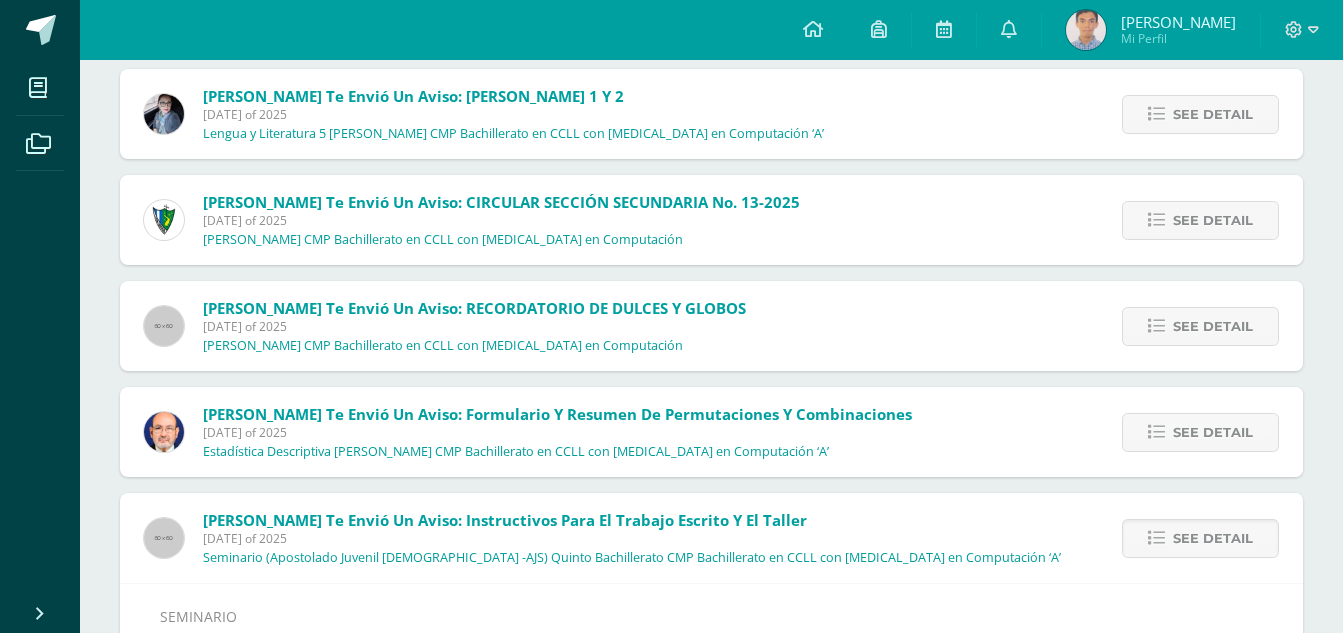 scroll, scrollTop: 1300, scrollLeft: 0, axis: vertical 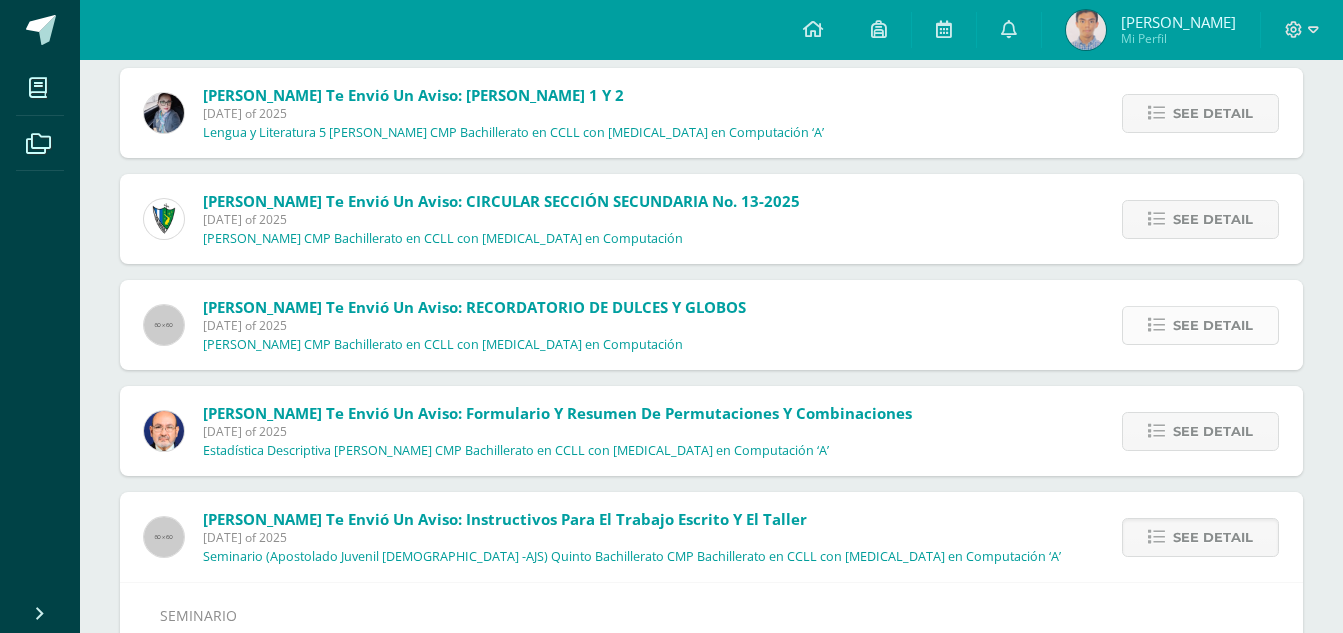 click at bounding box center (1156, 325) 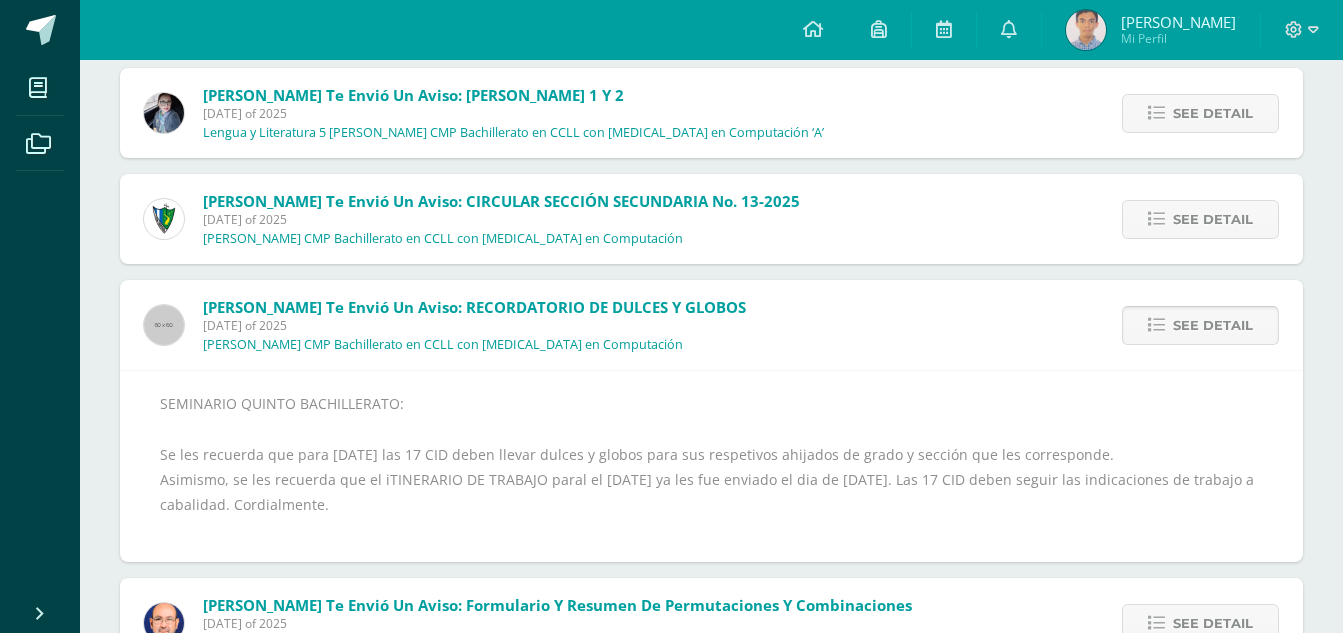 click at bounding box center (1156, 325) 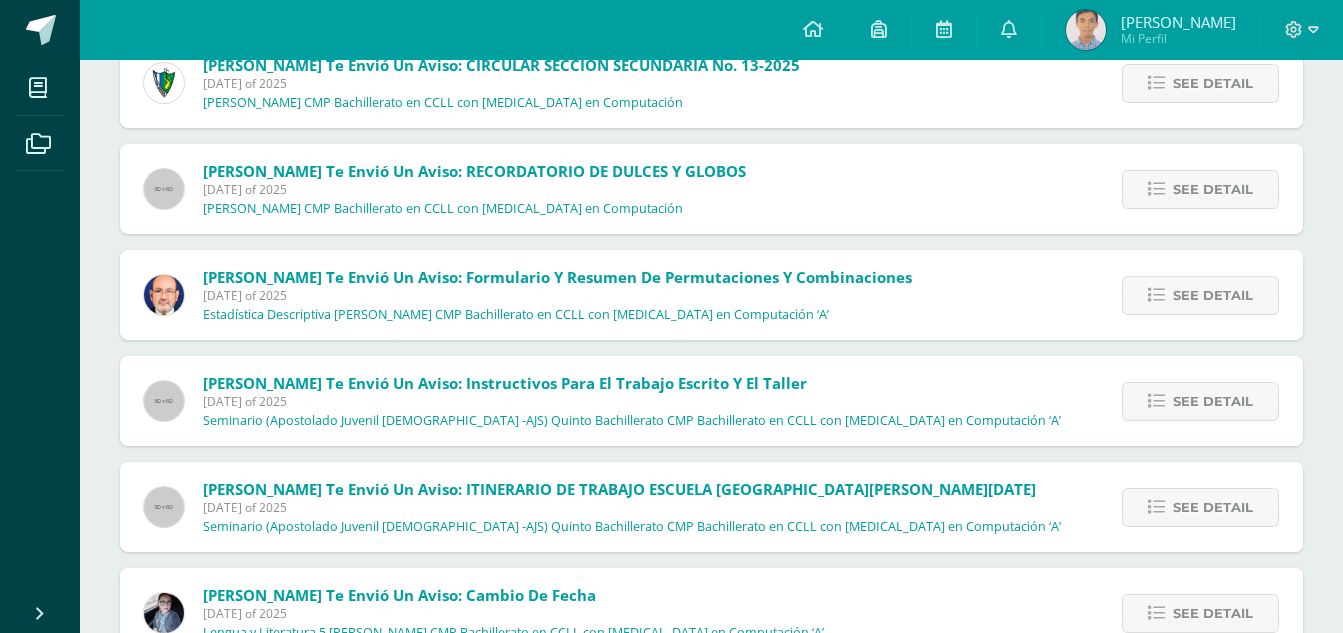 scroll, scrollTop: 1500, scrollLeft: 0, axis: vertical 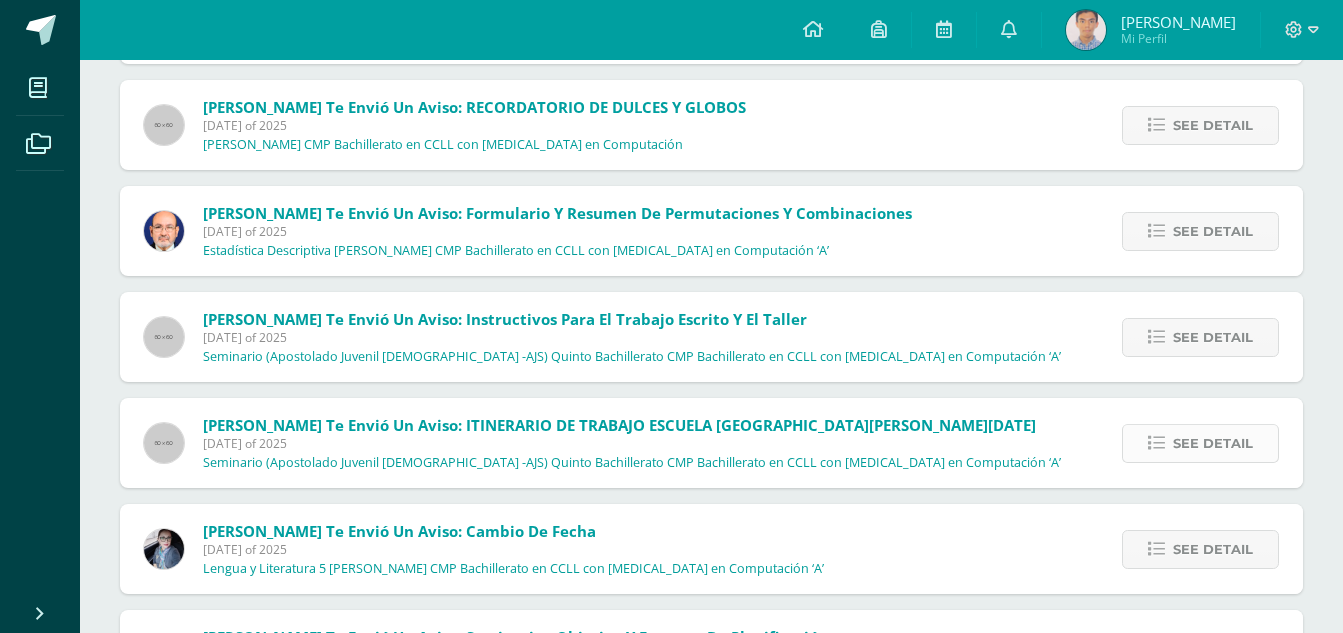 click on "See detail" at bounding box center [1200, 443] 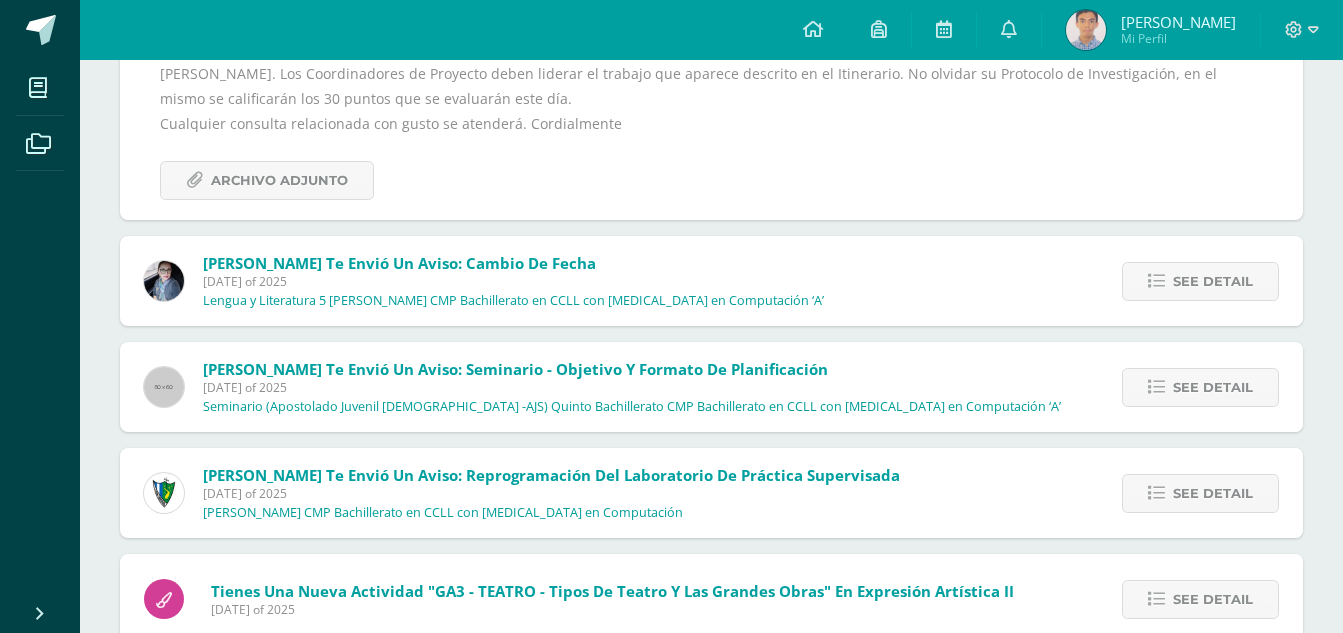 scroll, scrollTop: 2000, scrollLeft: 0, axis: vertical 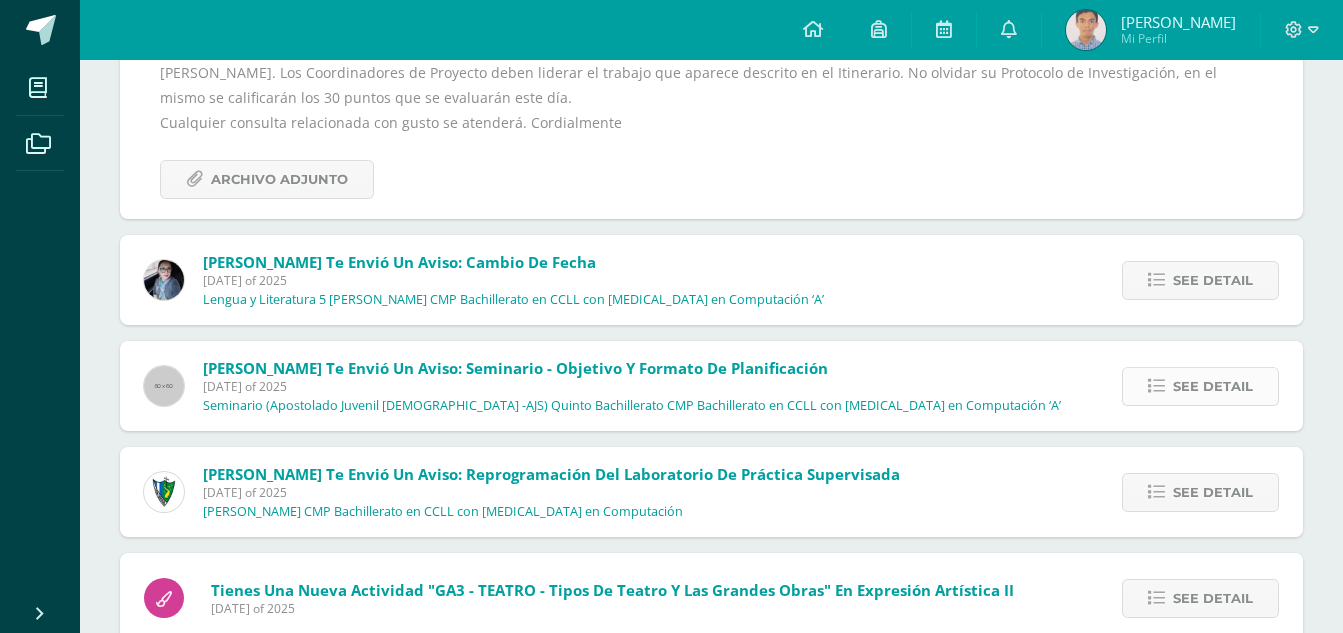 click on "See detail" at bounding box center [1200, 386] 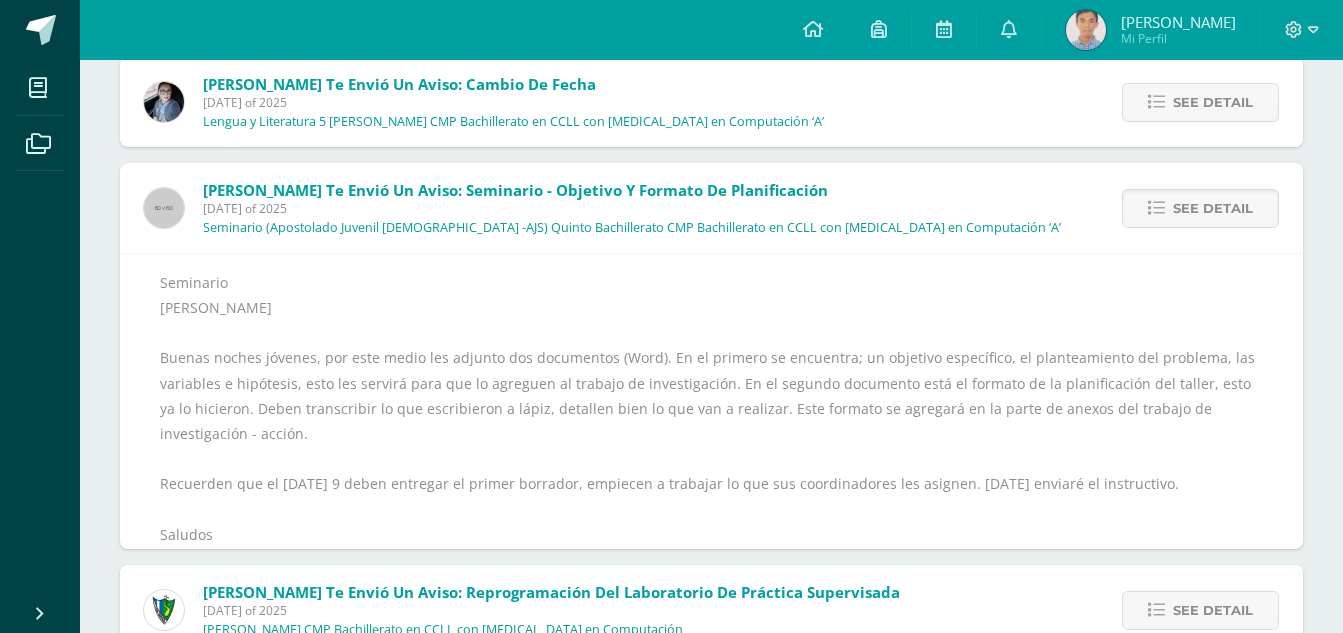 scroll, scrollTop: 1997, scrollLeft: 0, axis: vertical 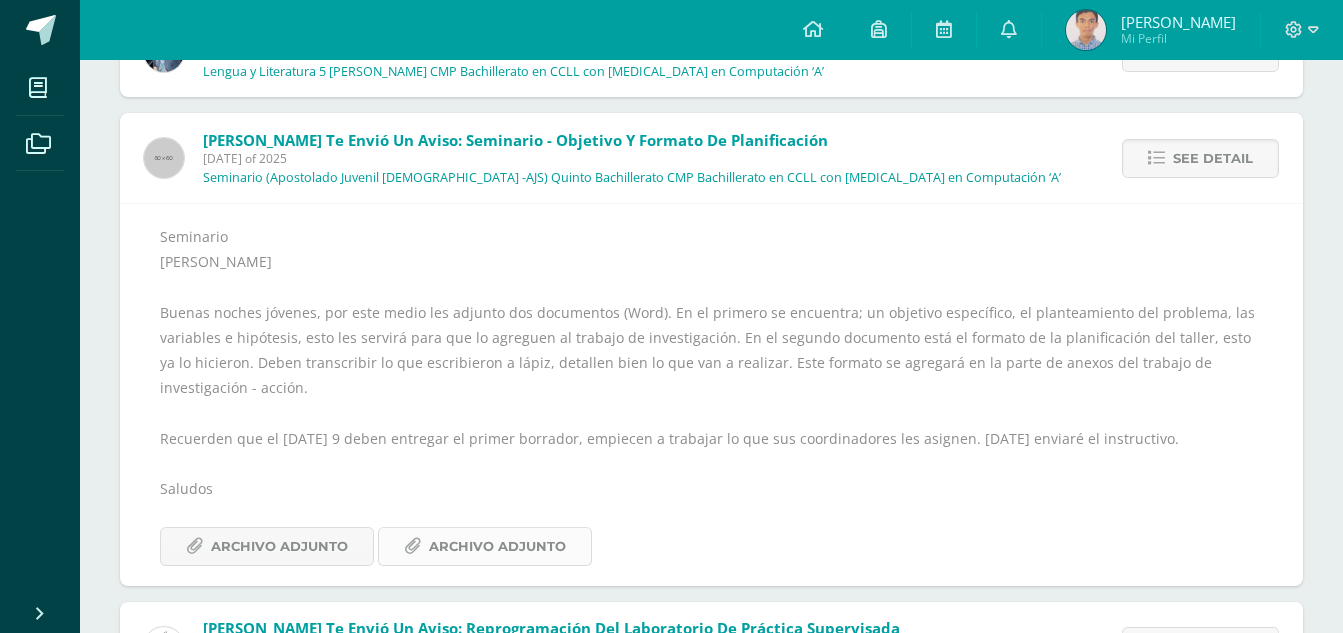 click on "Archivo Adjunto" at bounding box center [497, 546] 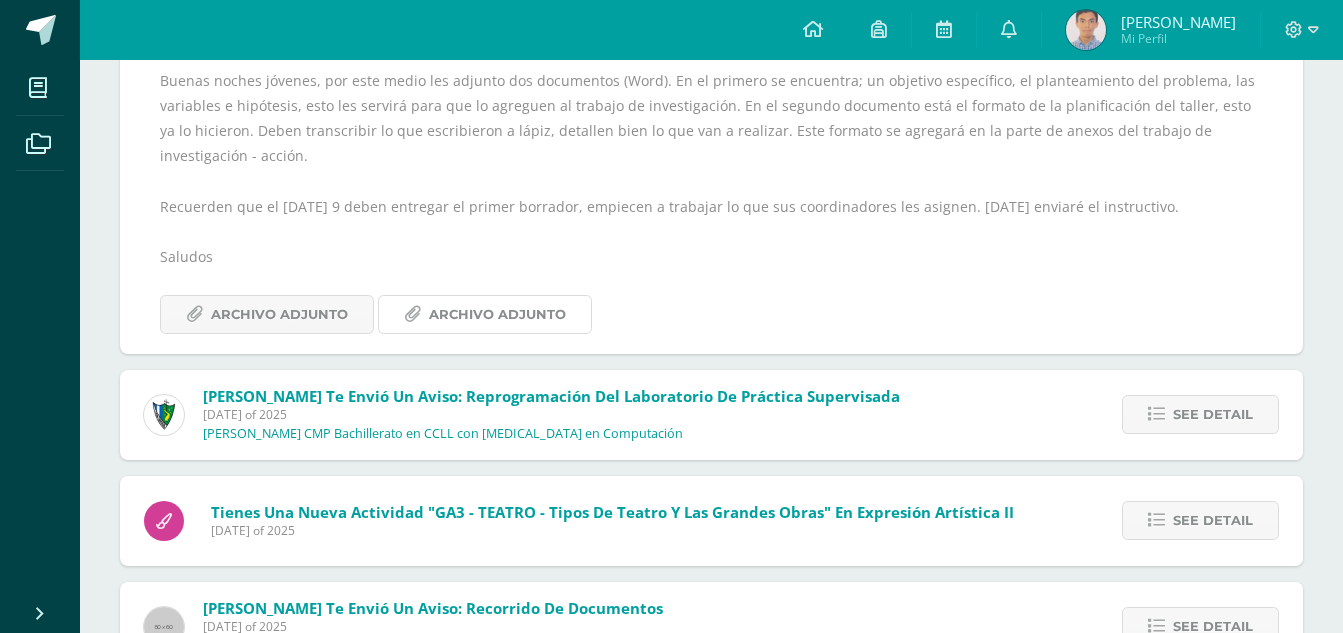 scroll, scrollTop: 2297, scrollLeft: 0, axis: vertical 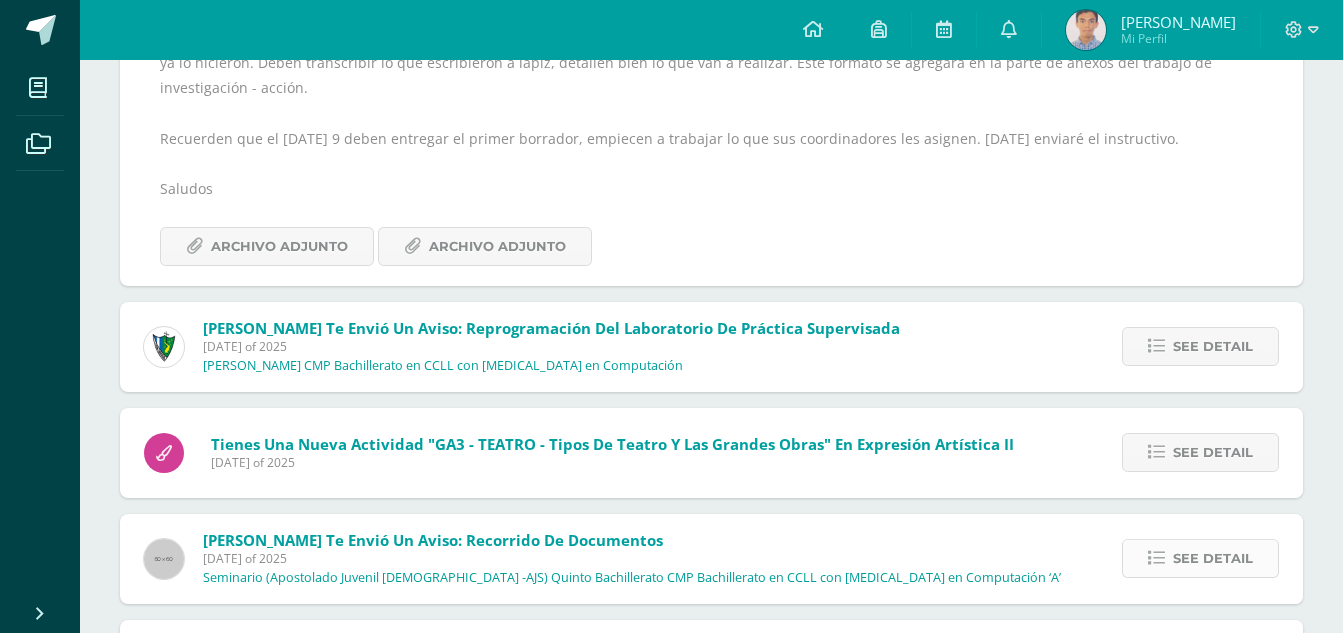 click on "See detail" at bounding box center (1213, 558) 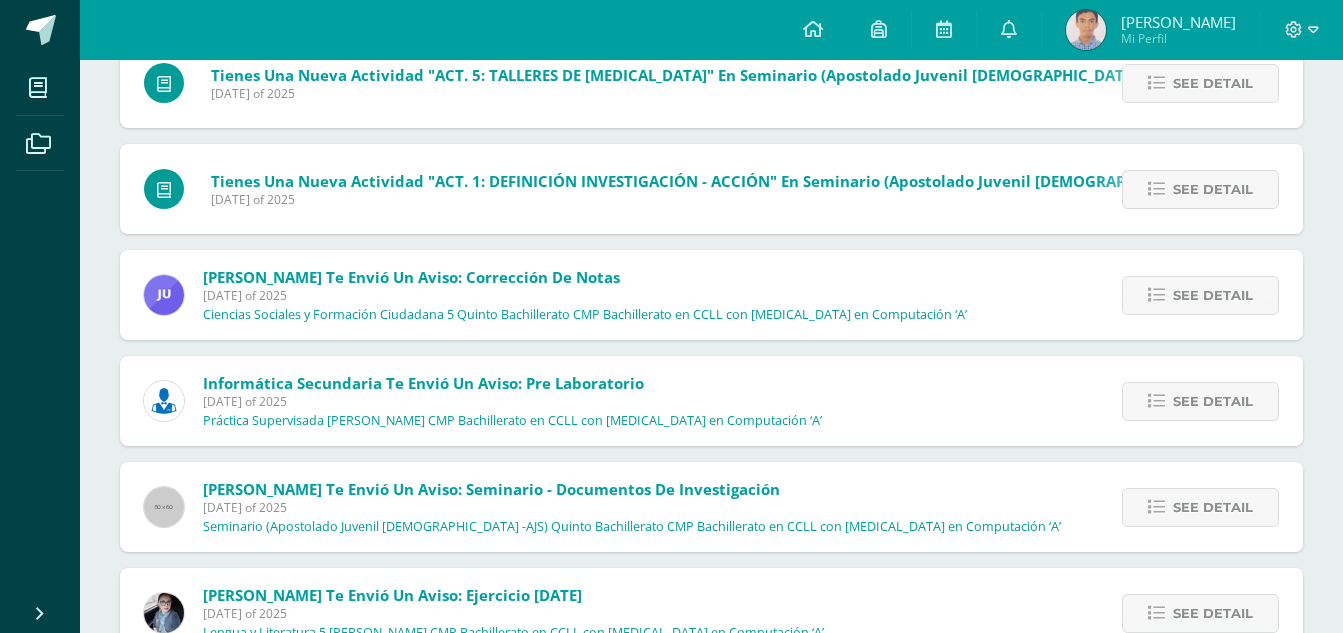 scroll, scrollTop: 3434, scrollLeft: 0, axis: vertical 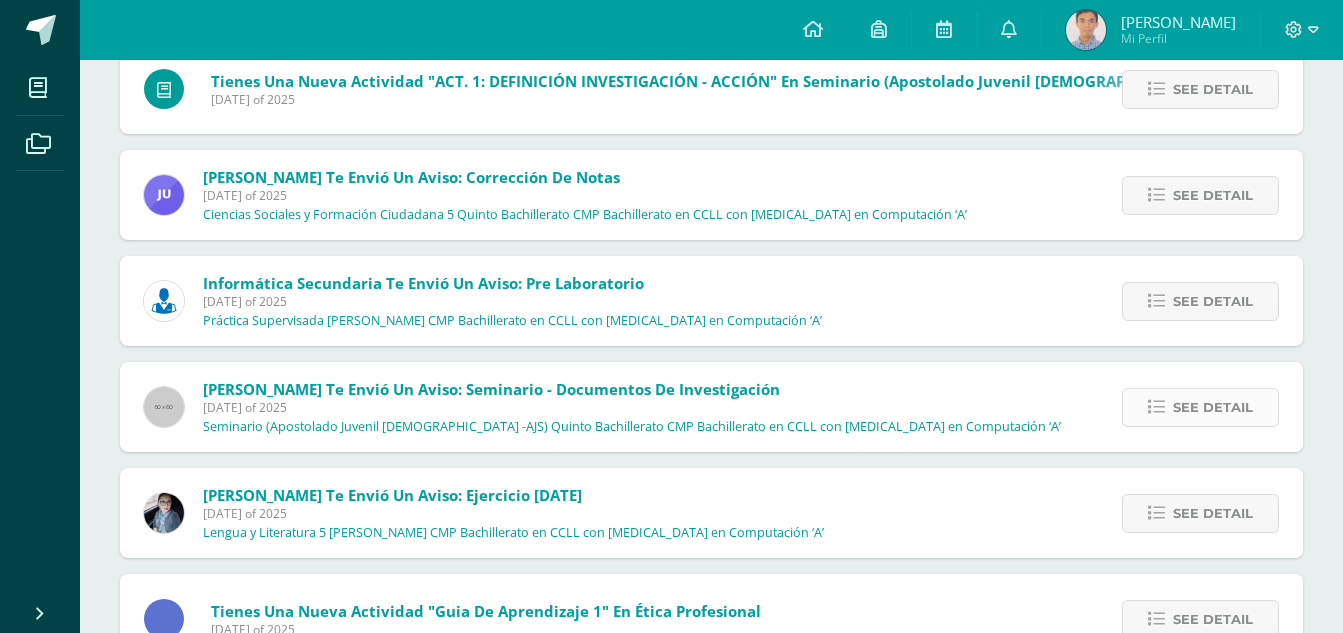 click on "See detail" at bounding box center (1213, 407) 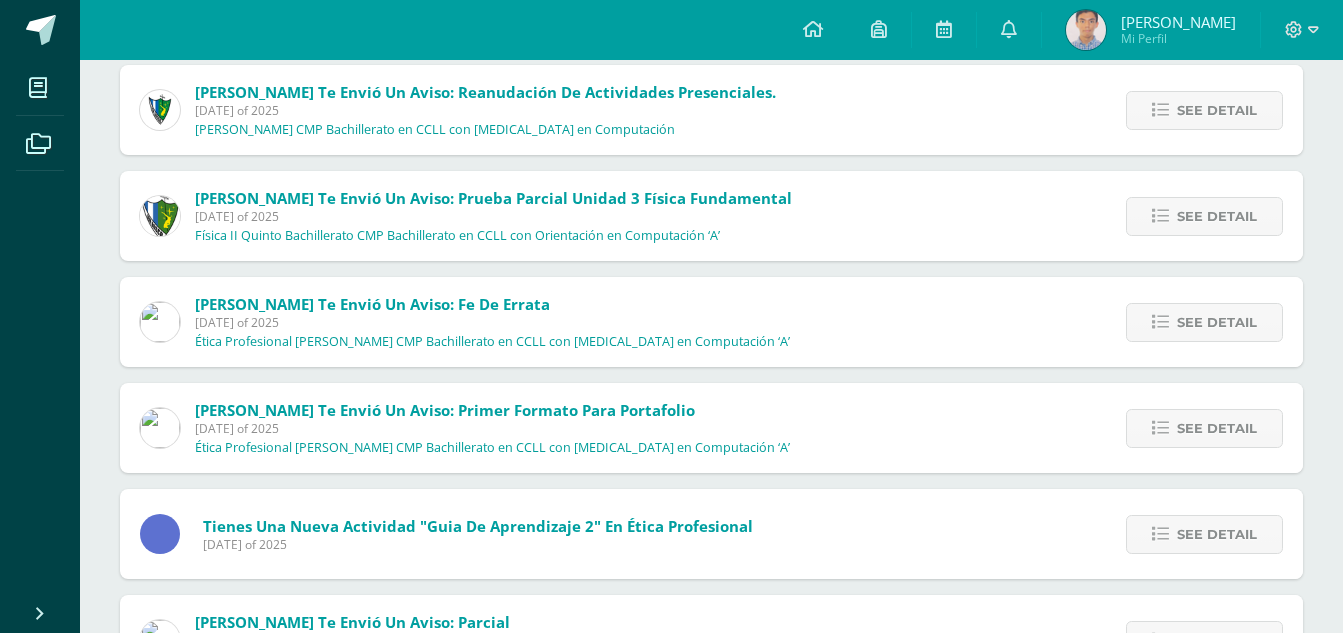 scroll, scrollTop: 0, scrollLeft: 0, axis: both 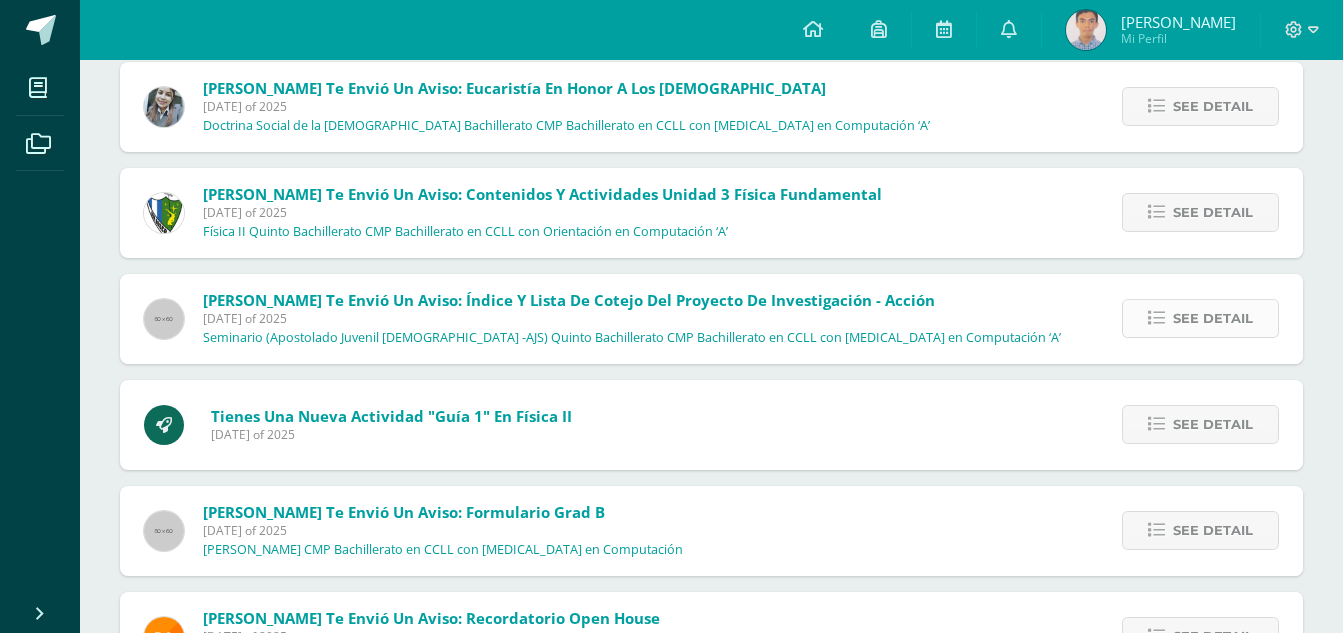 click at bounding box center [1156, 318] 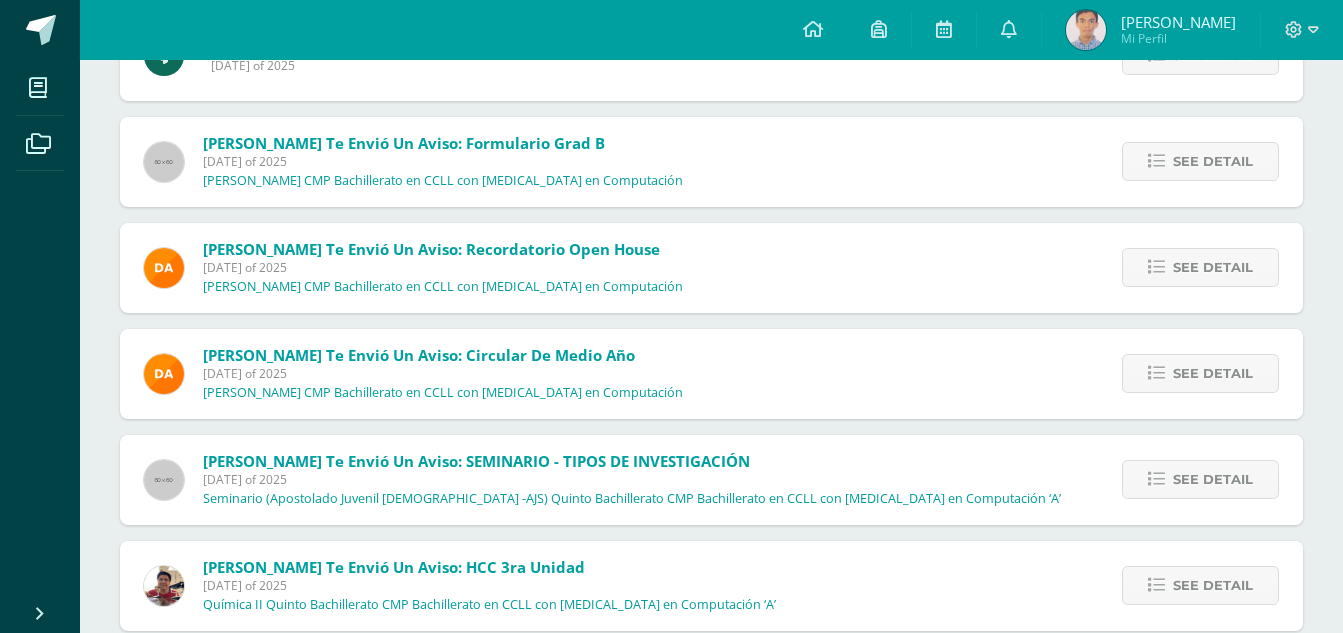 scroll, scrollTop: 5000, scrollLeft: 0, axis: vertical 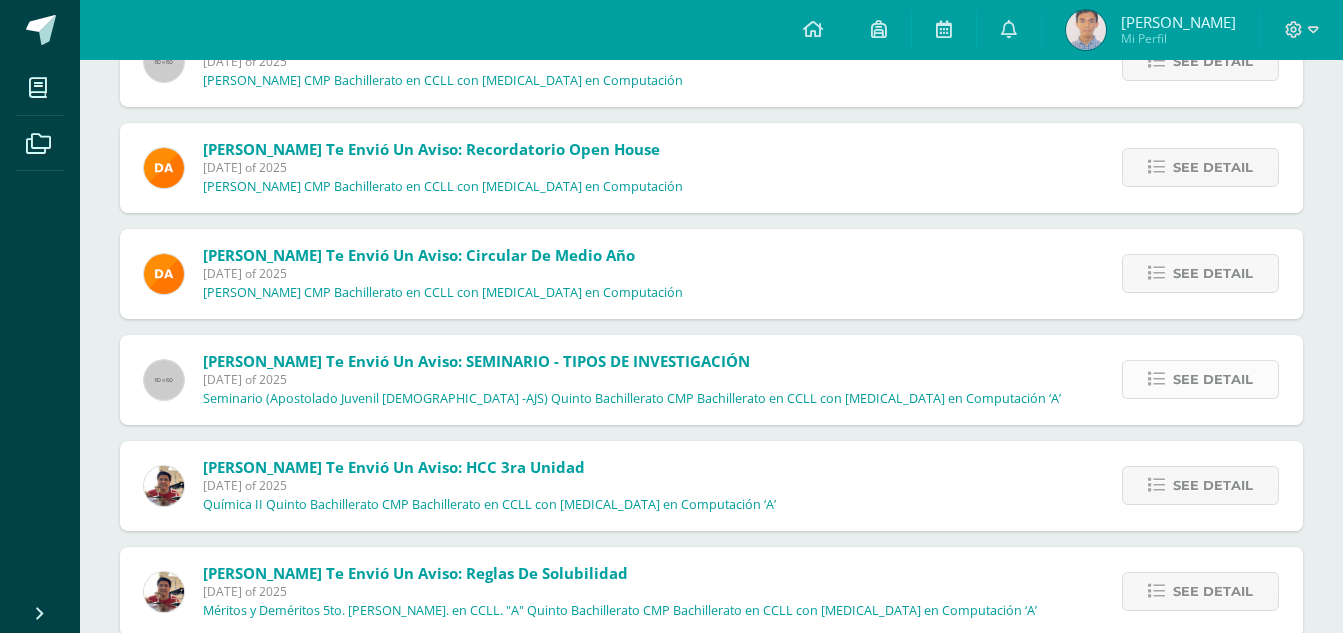 click on "See detail" at bounding box center (1200, 379) 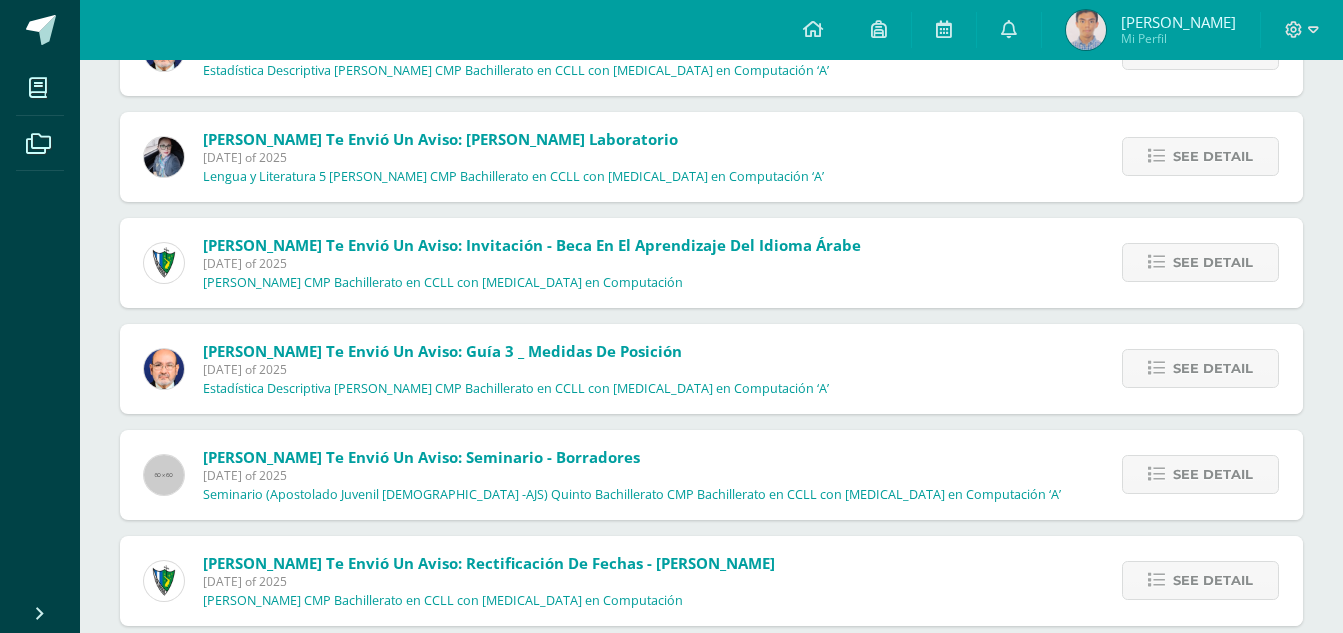 scroll, scrollTop: 7849, scrollLeft: 0, axis: vertical 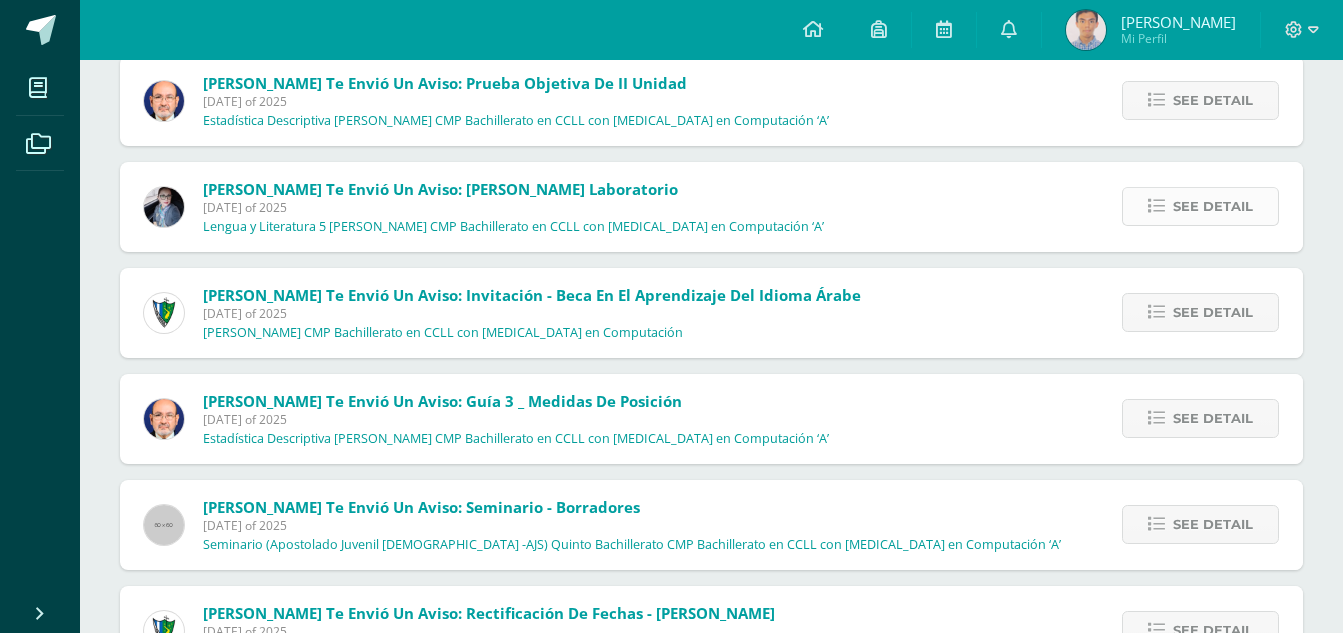 click on "See detail" at bounding box center (1213, 206) 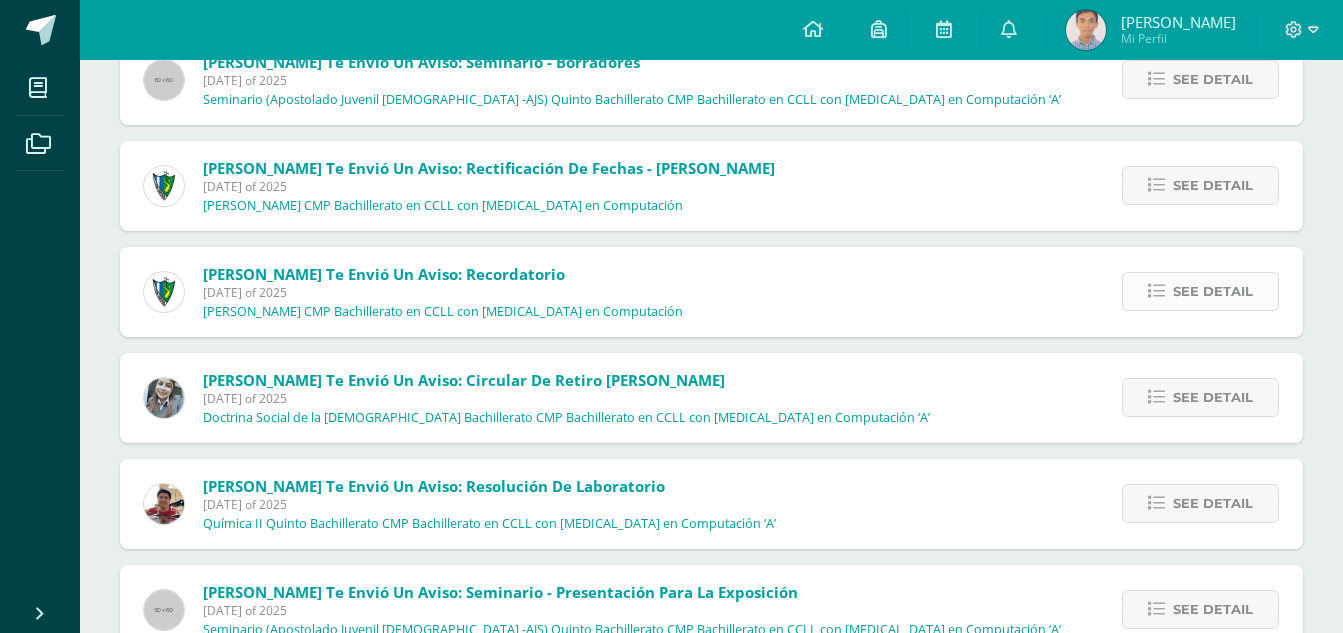 scroll, scrollTop: 8055, scrollLeft: 0, axis: vertical 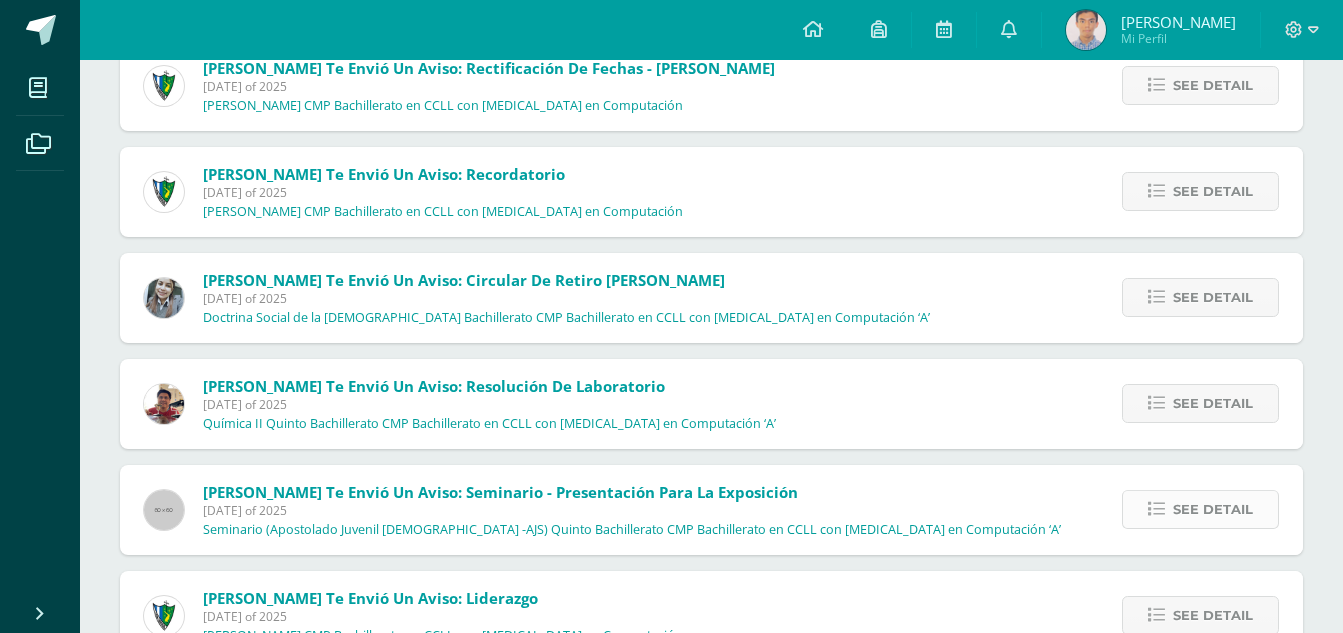 click at bounding box center [1156, 509] 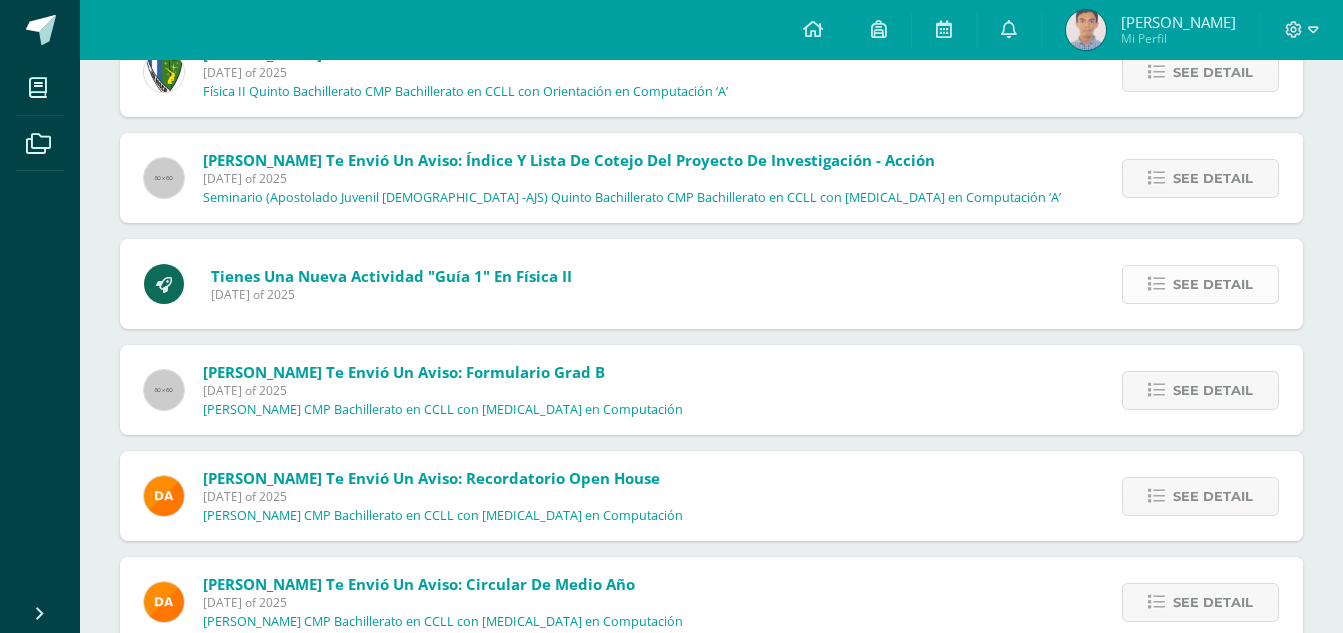 scroll, scrollTop: 4299, scrollLeft: 0, axis: vertical 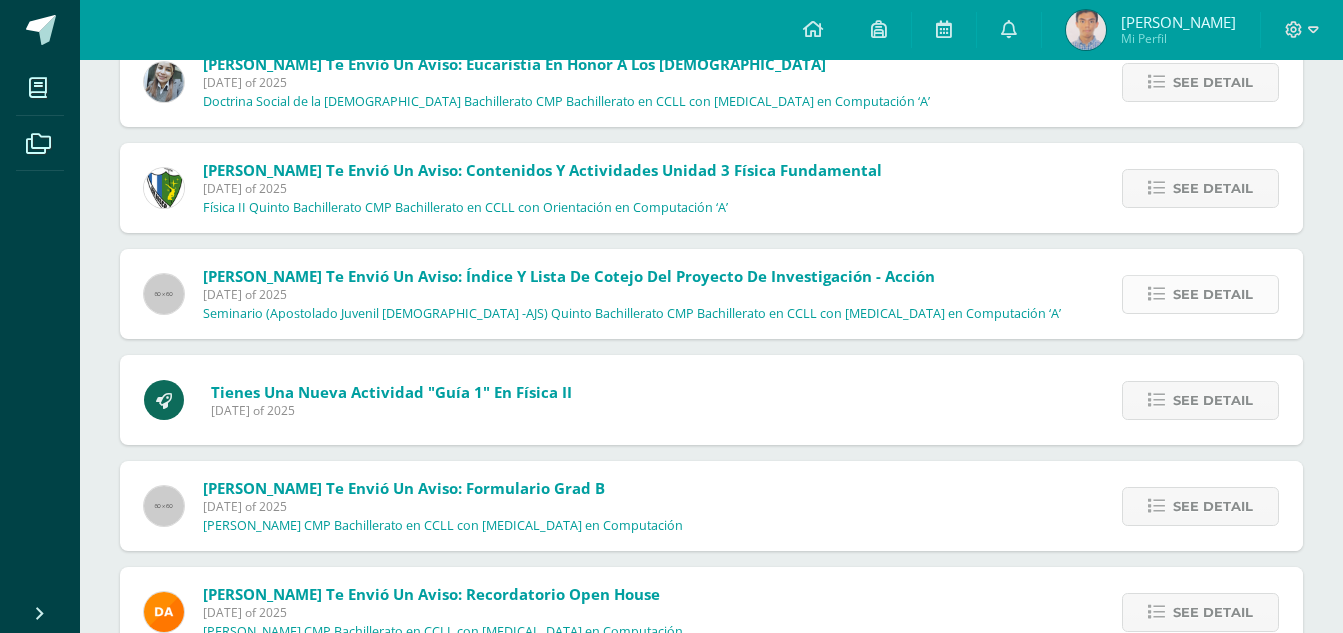 click on "See detail" at bounding box center (1213, 294) 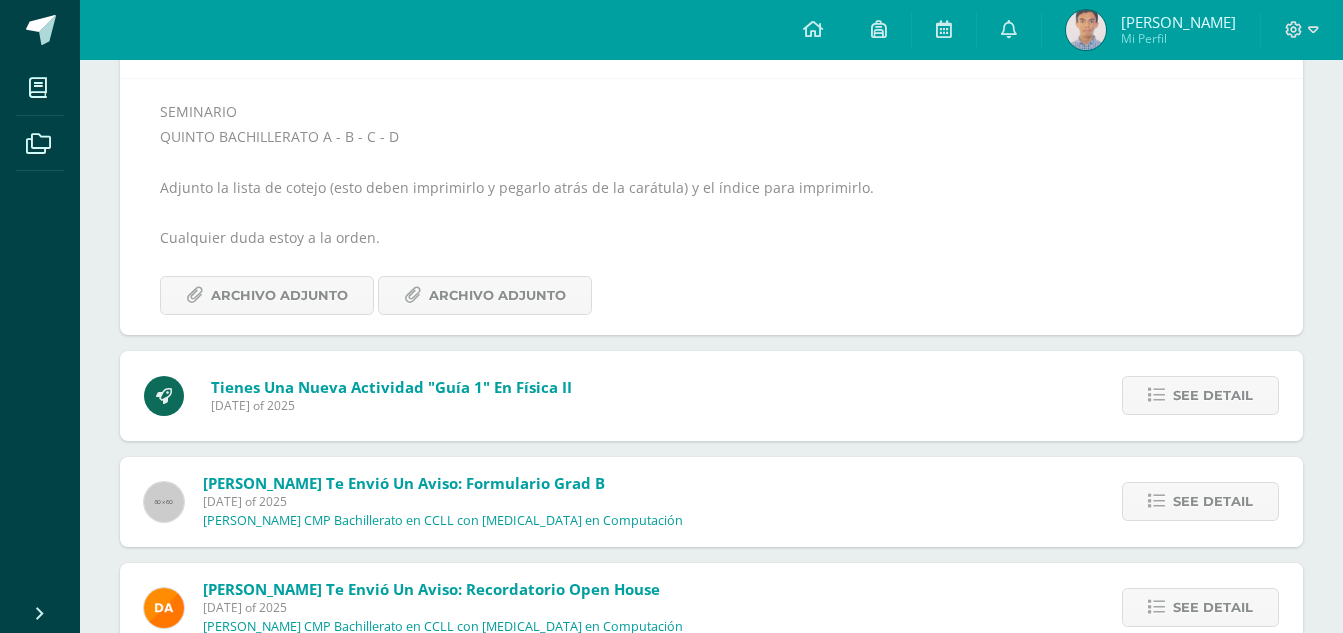 scroll, scrollTop: 4599, scrollLeft: 0, axis: vertical 